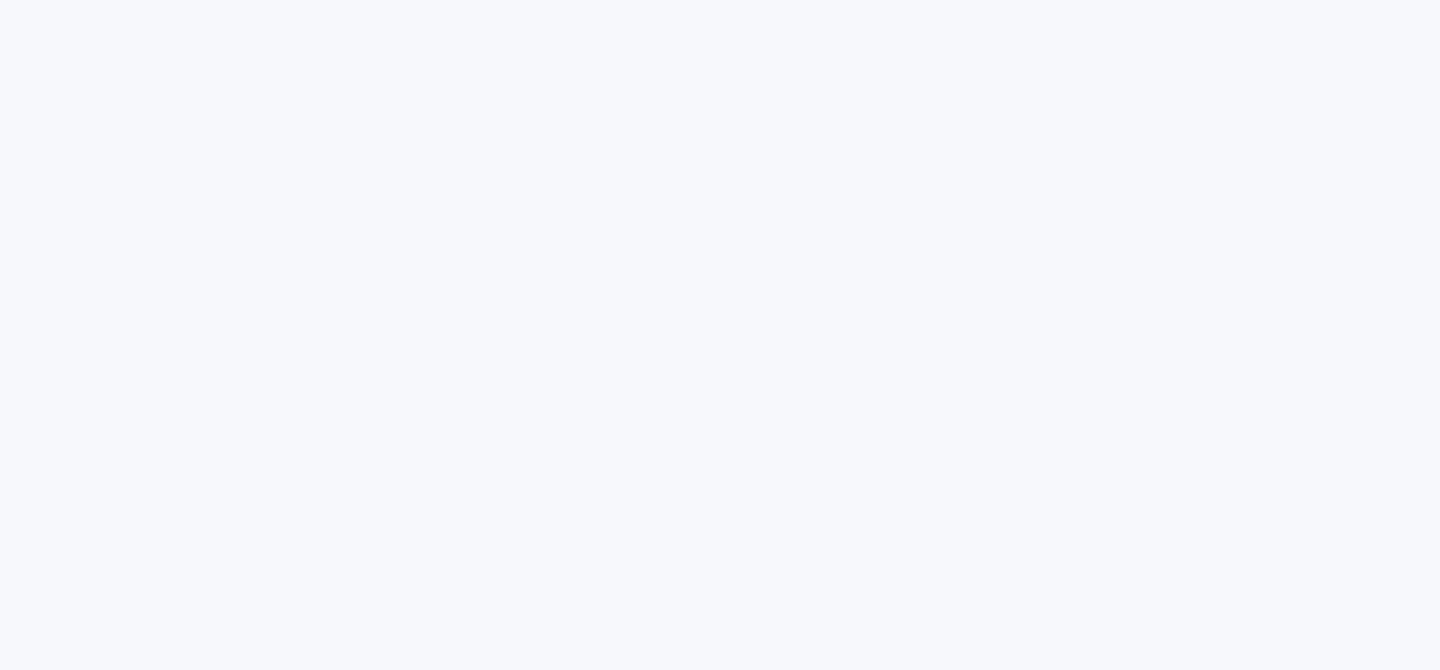 scroll, scrollTop: 0, scrollLeft: 0, axis: both 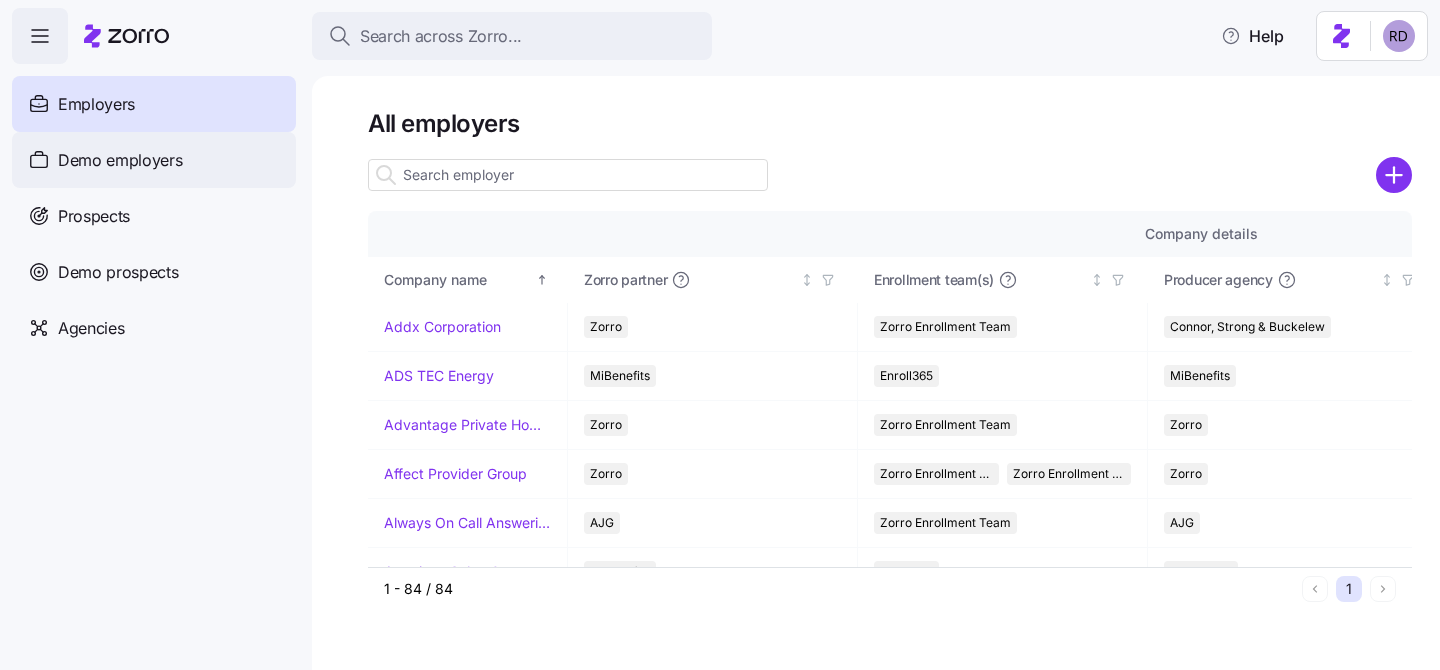 click on "Demo employers" at bounding box center [120, 160] 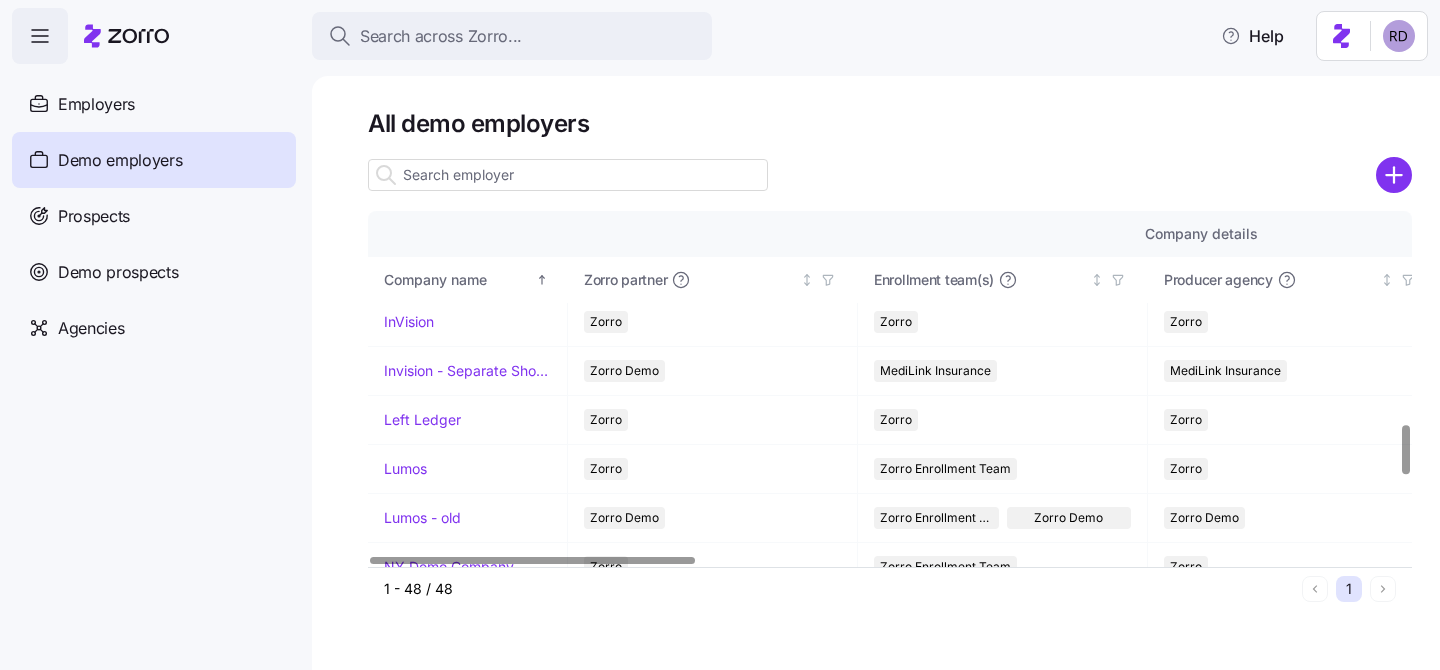 scroll, scrollTop: 1521, scrollLeft: 0, axis: vertical 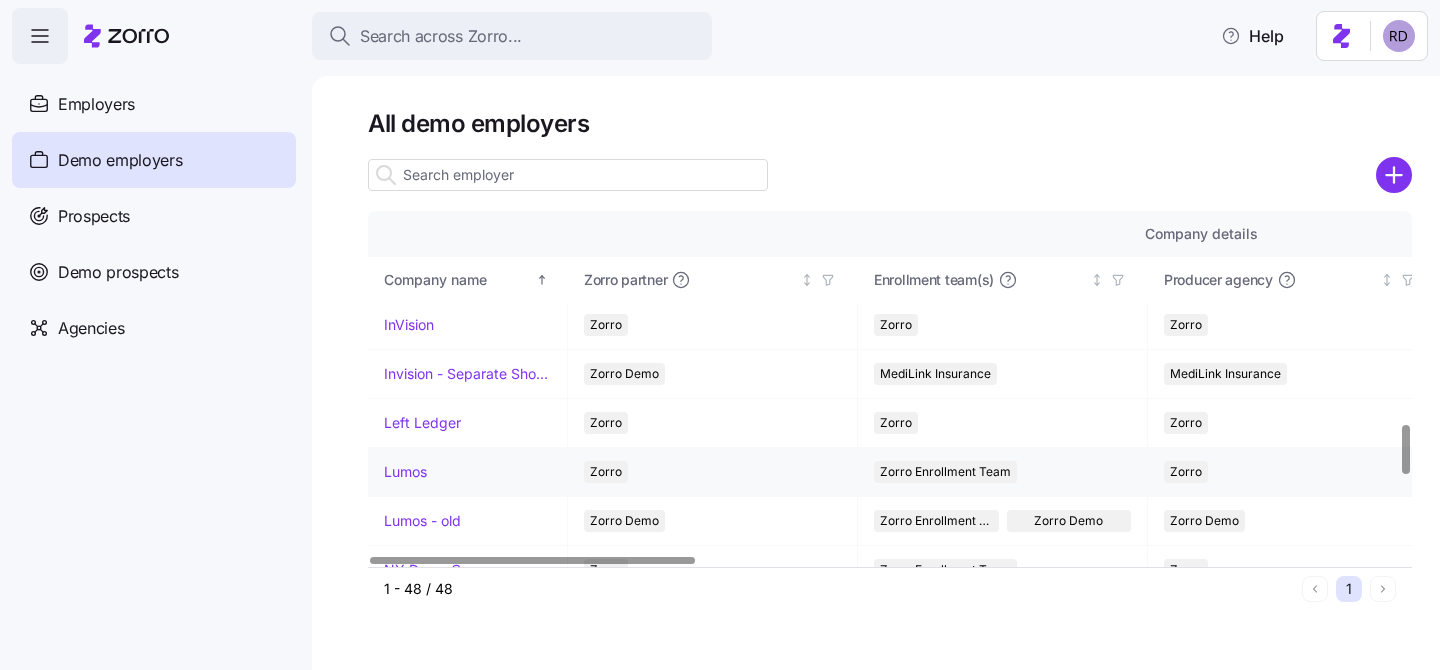 click on "Lumos" at bounding box center [405, 472] 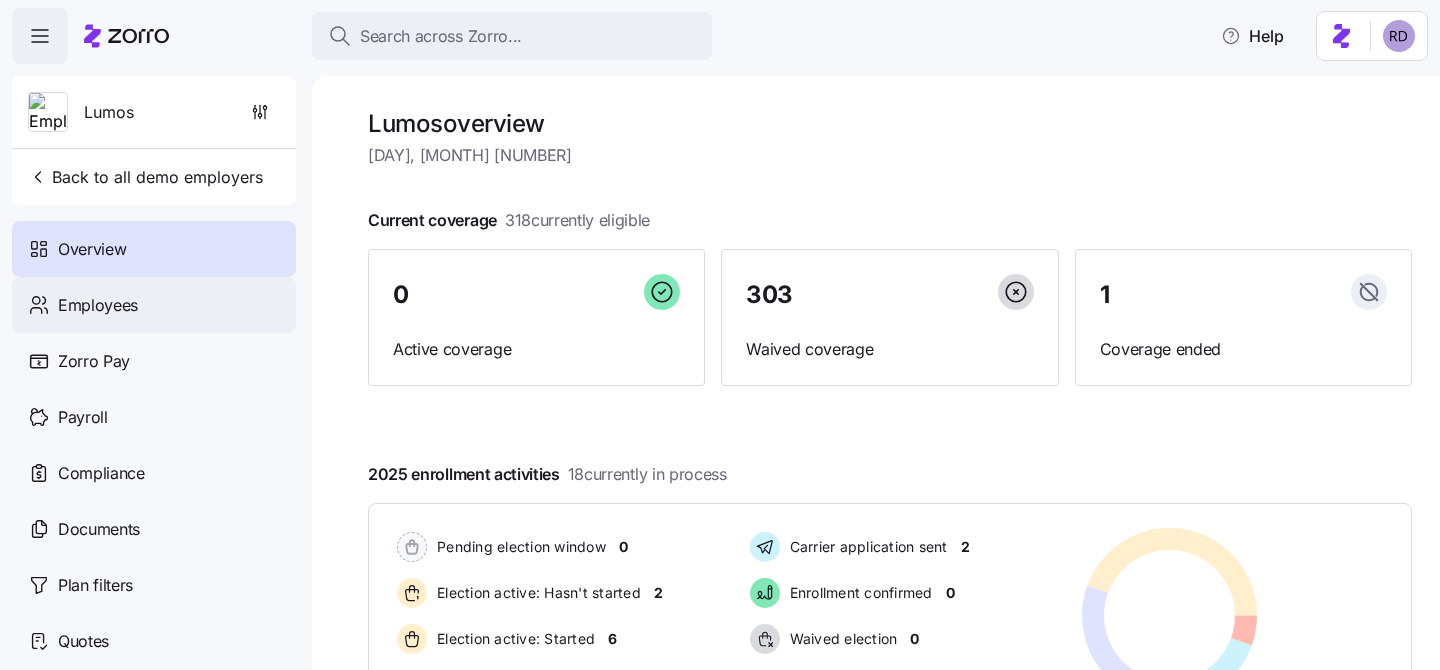 click on "Employees" at bounding box center [98, 305] 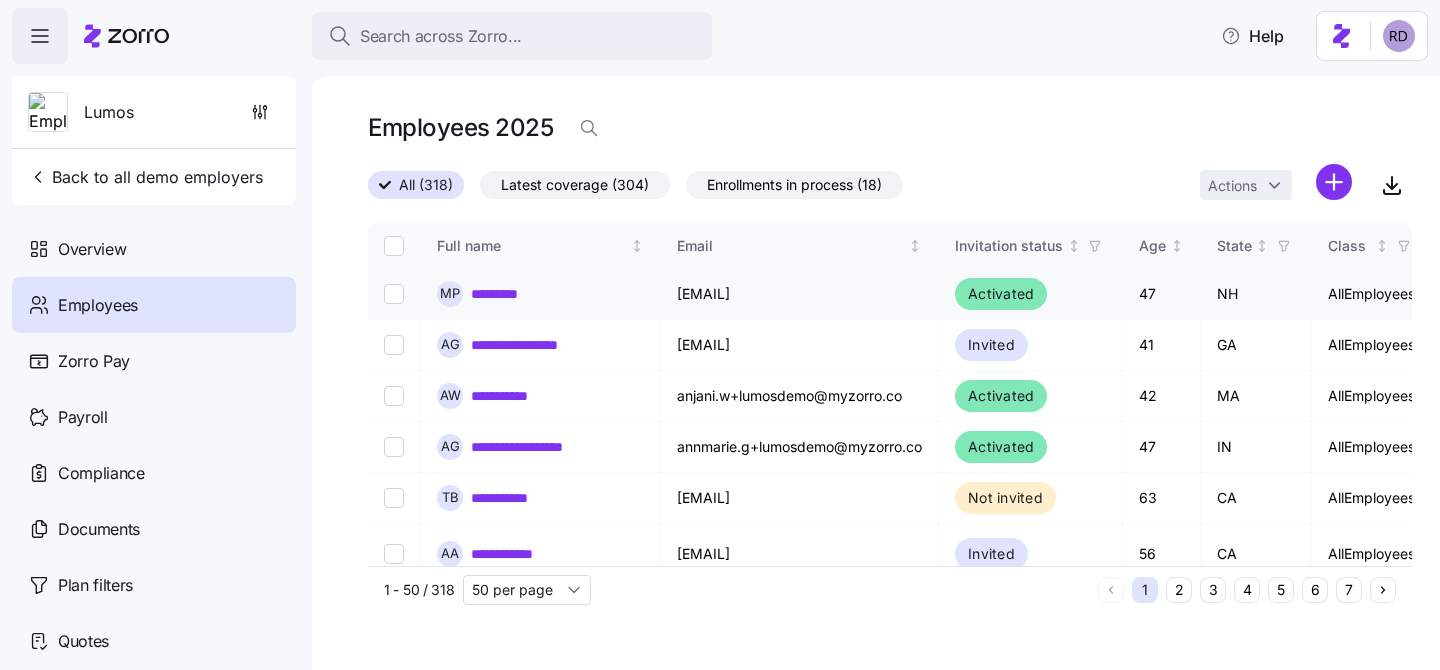 scroll, scrollTop: 0, scrollLeft: 0, axis: both 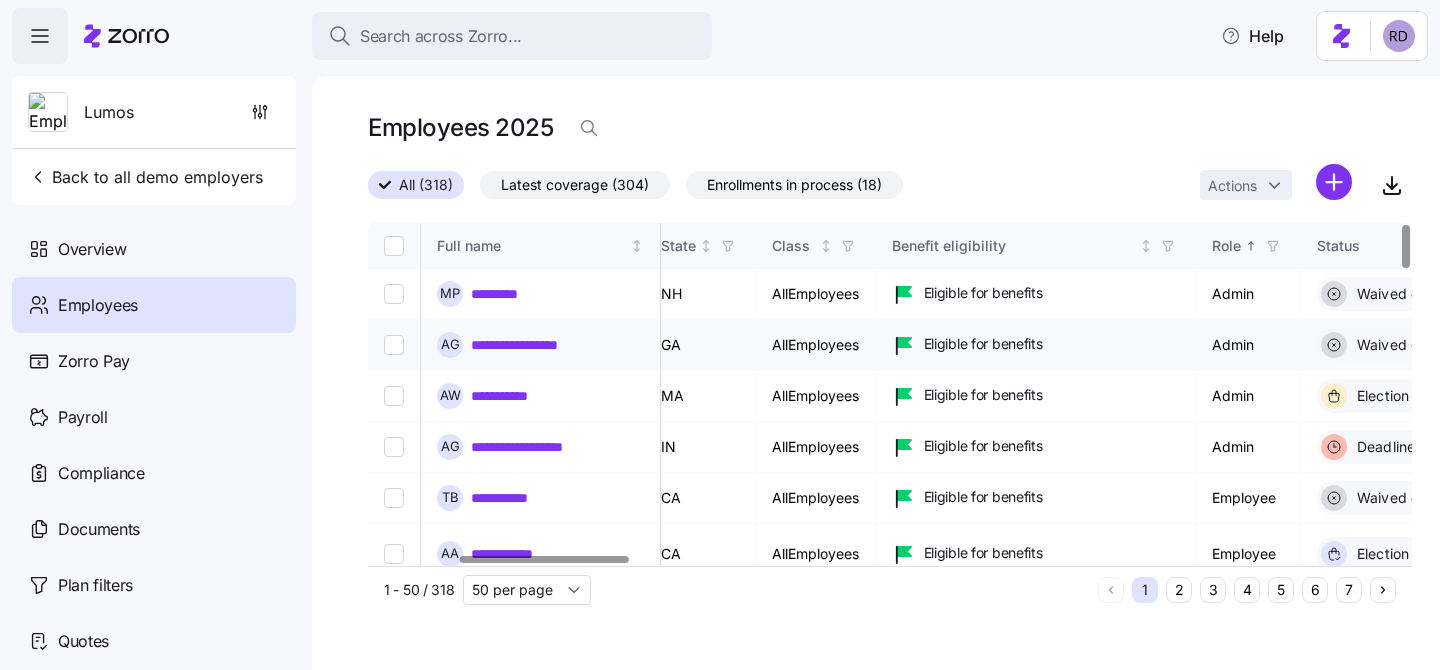click at bounding box center (394, 345) 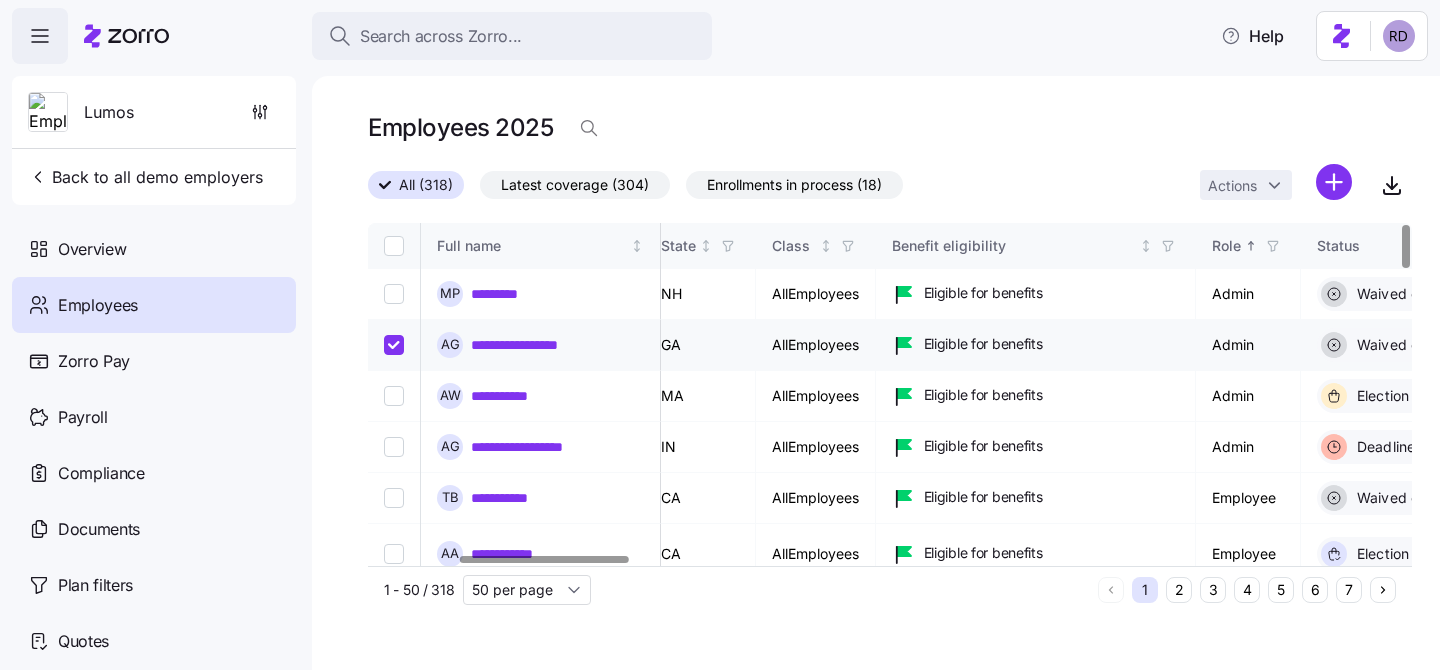 checkbox on "true" 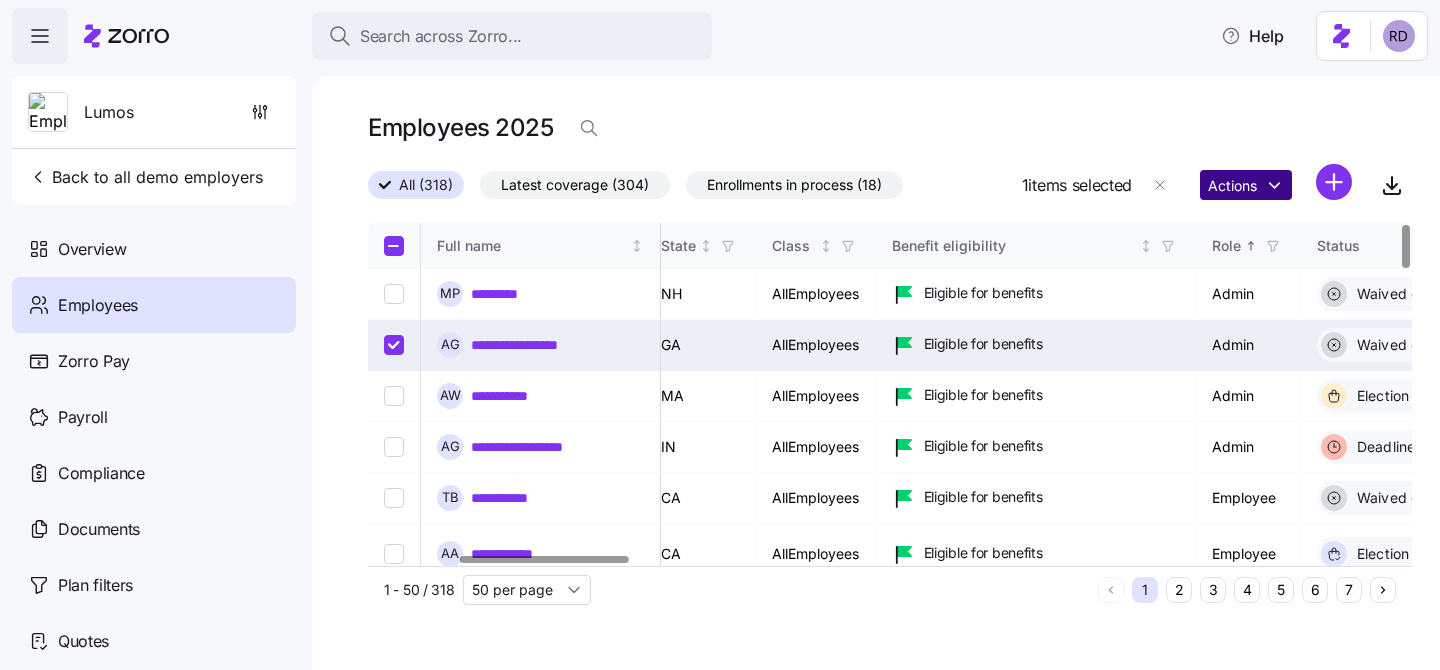 click on "**********" at bounding box center (720, 329) 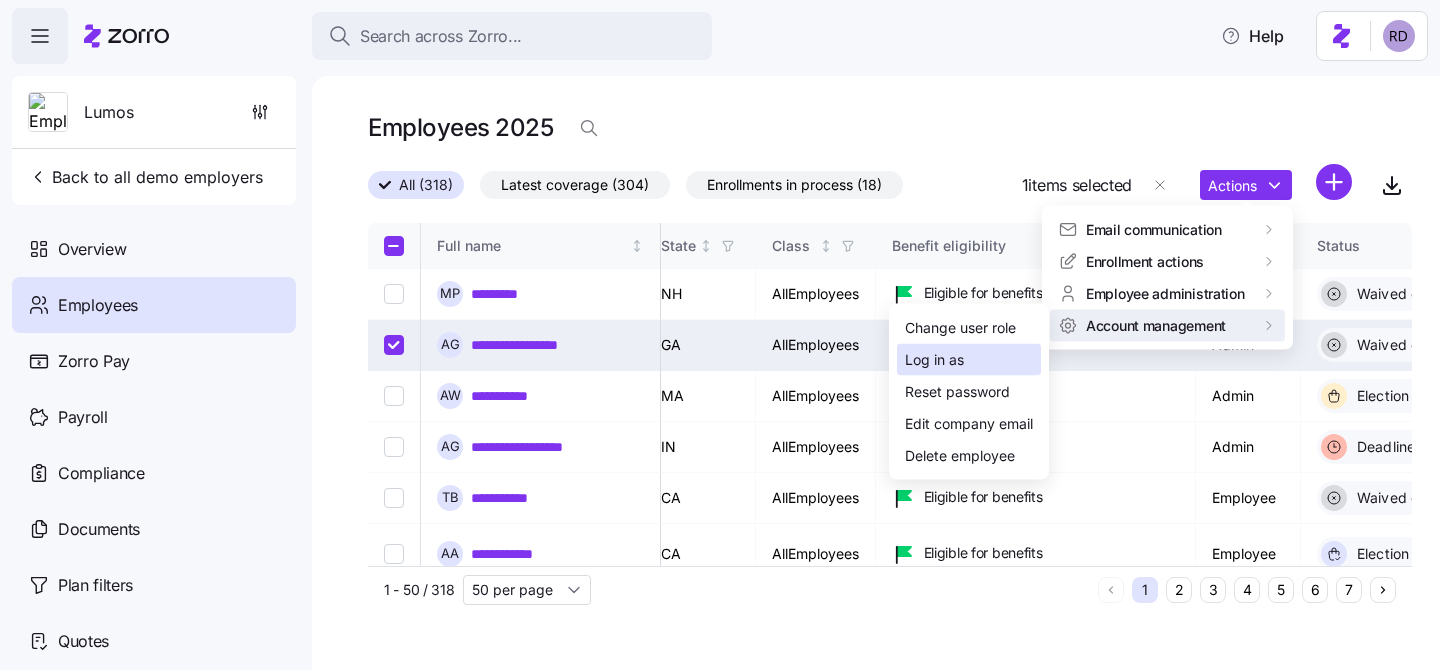 click on "Log in as" at bounding box center (969, 360) 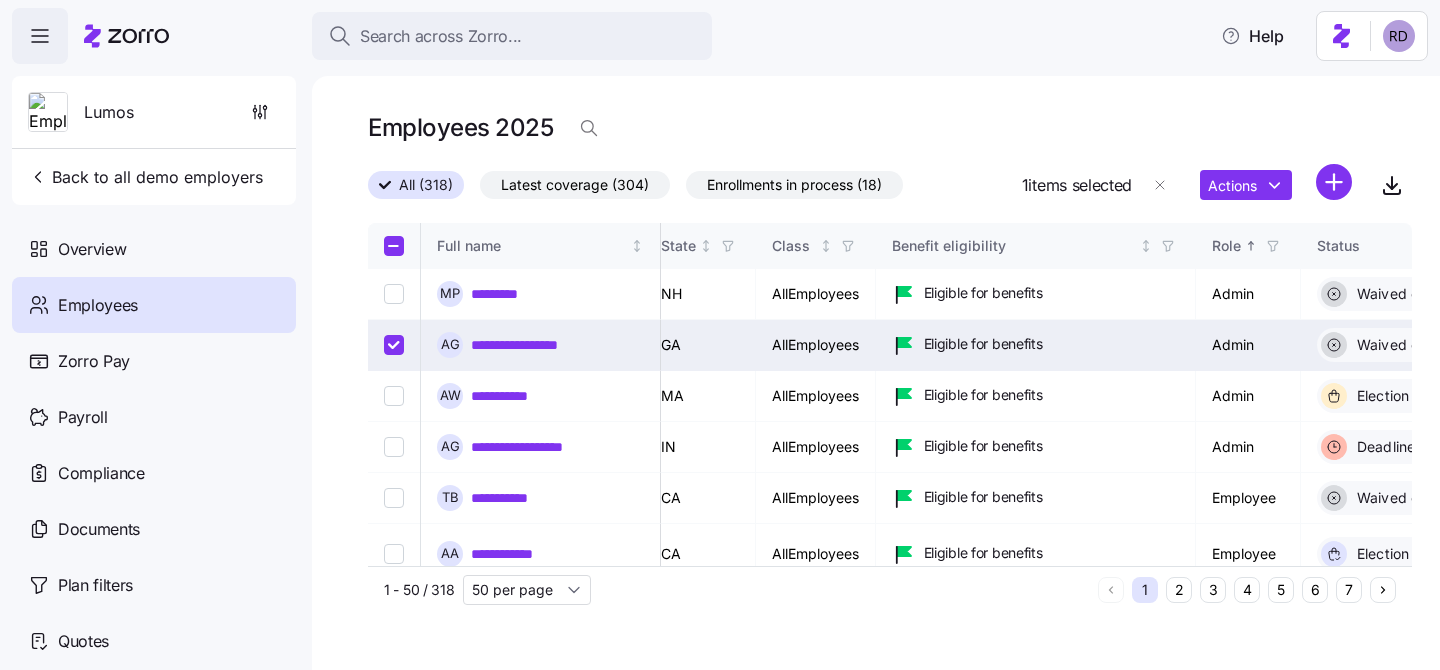 type 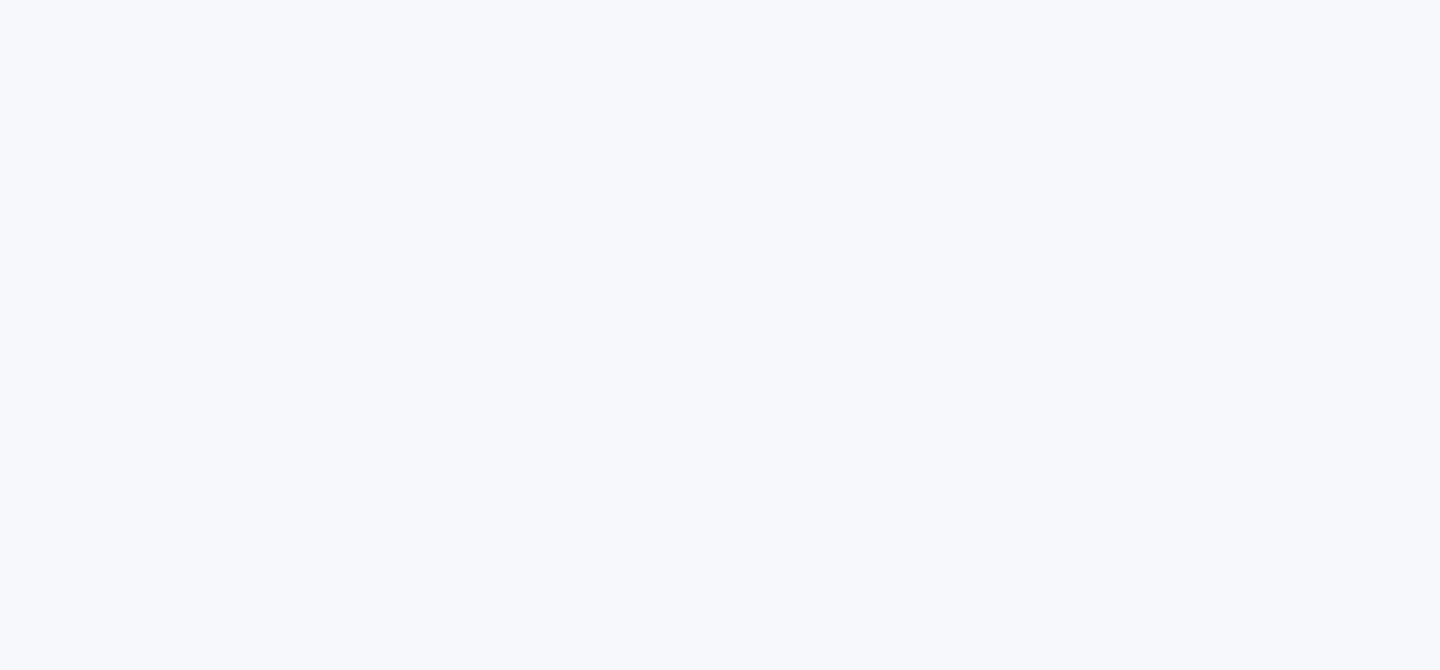 scroll, scrollTop: 0, scrollLeft: 0, axis: both 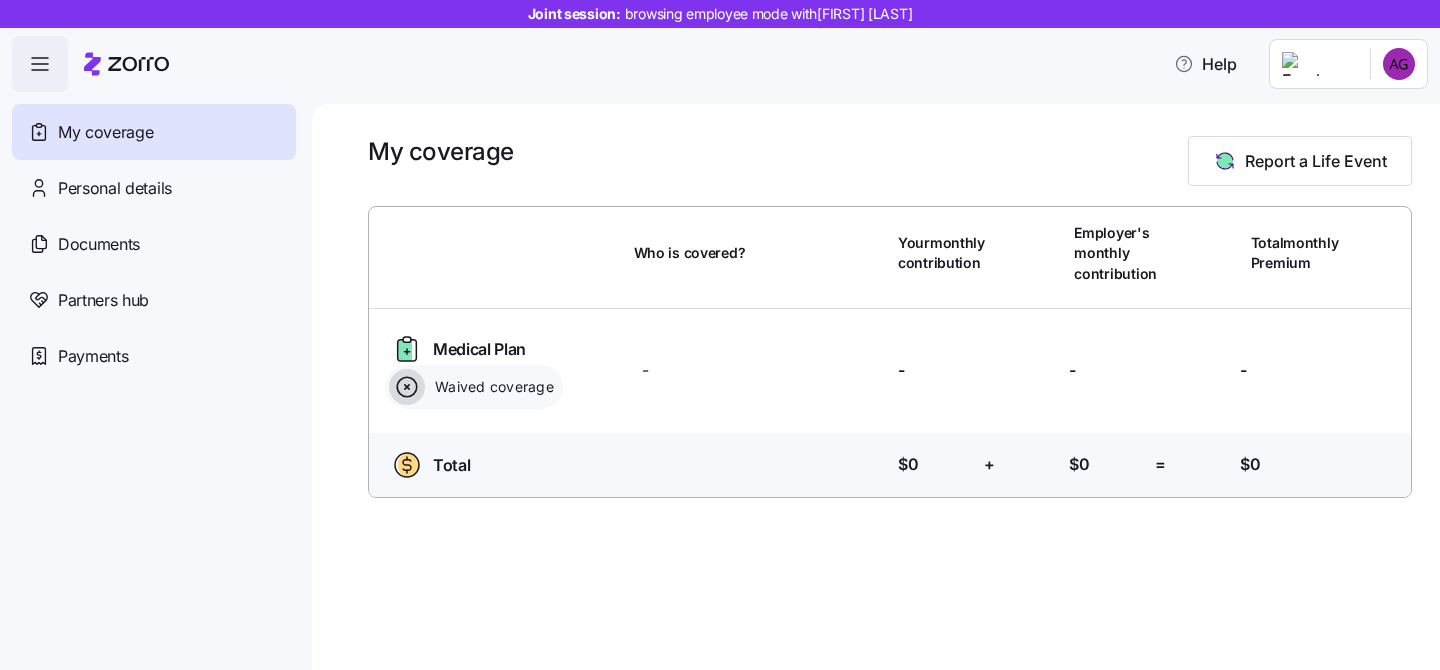 click at bounding box center [40, 64] 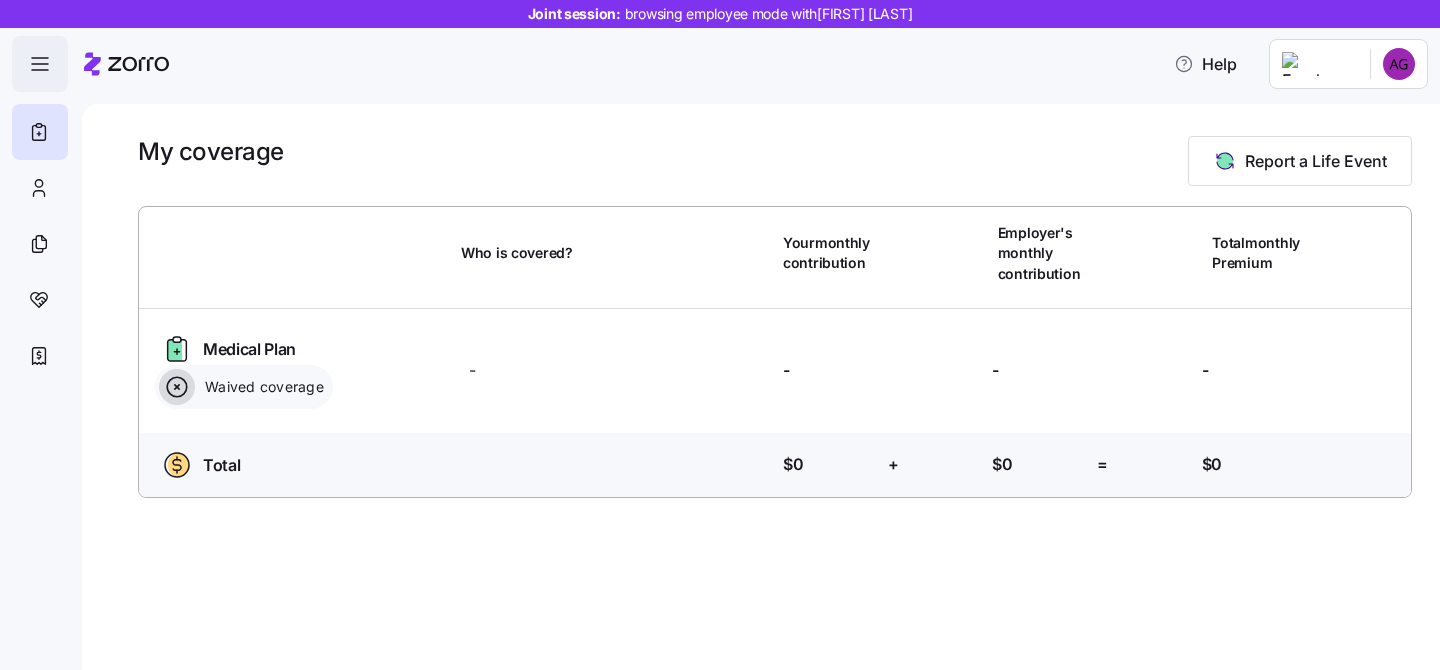 click at bounding box center (40, 64) 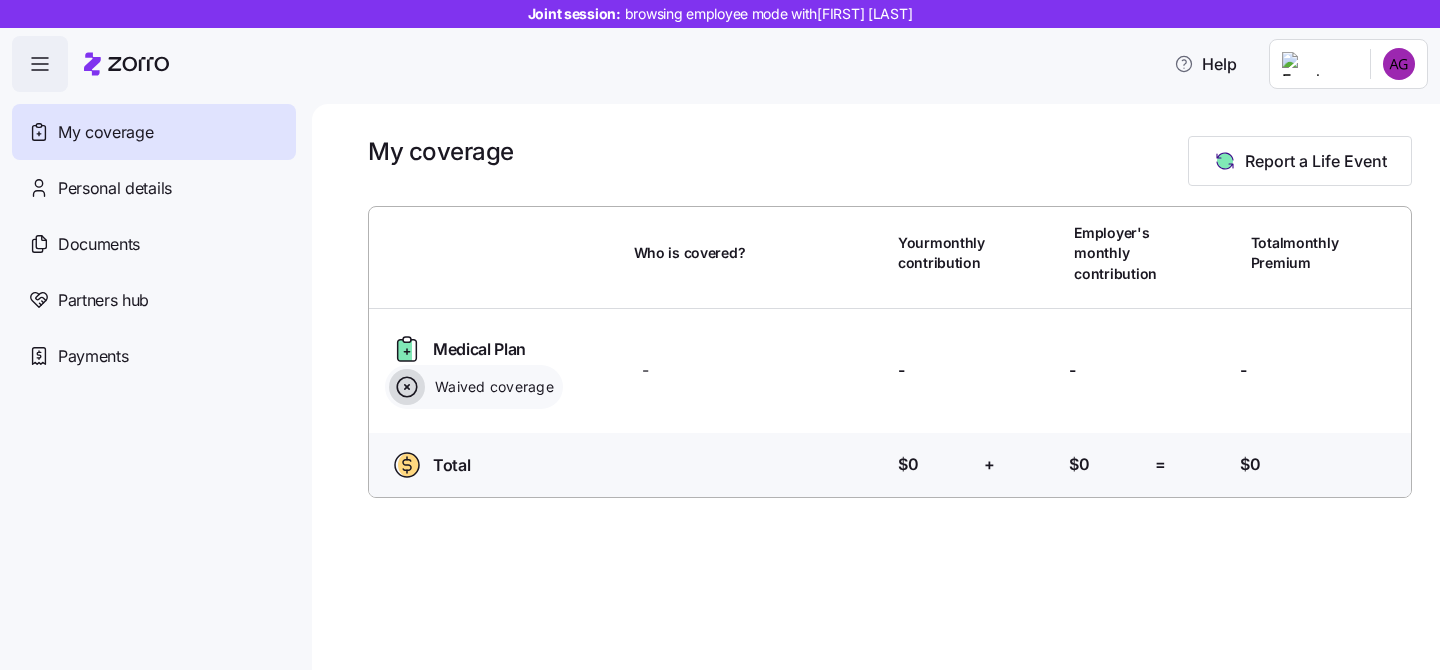 click on "Joint session: browsing employee mode with  Alexandria Gordon Help My coverage Personal details Documents Partners hub Payments My coverage Report a Life Event Who is covered? Your  monthly contribution Employer's monthly contribution Total  monthly Premium Medical Plan Waived coverage Who is covered? - Your contribution: - Employer's contribution: - Total Premium: - Total Who is covered? Your contribution: $0 + Employer's contribution: $0 = Total Premium: $0 My Coverage | Zorro" at bounding box center [720, 329] 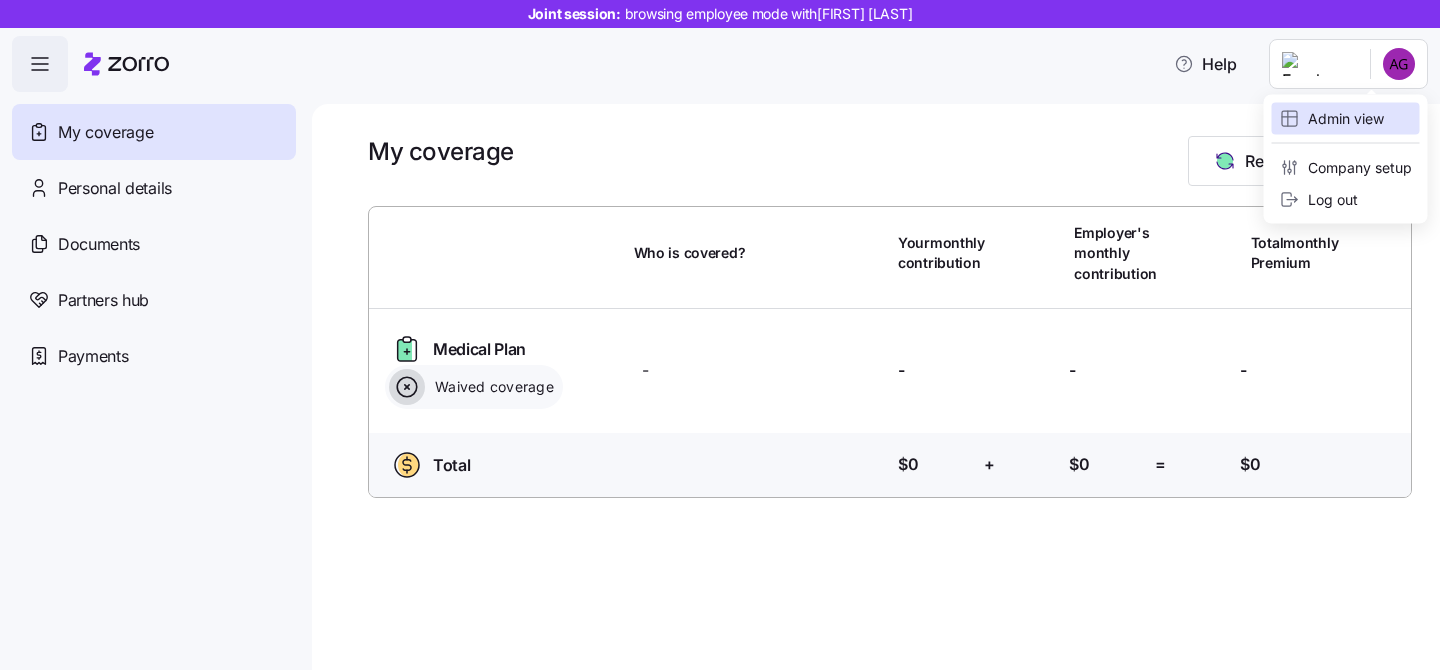 click on "Admin view" at bounding box center [1332, 119] 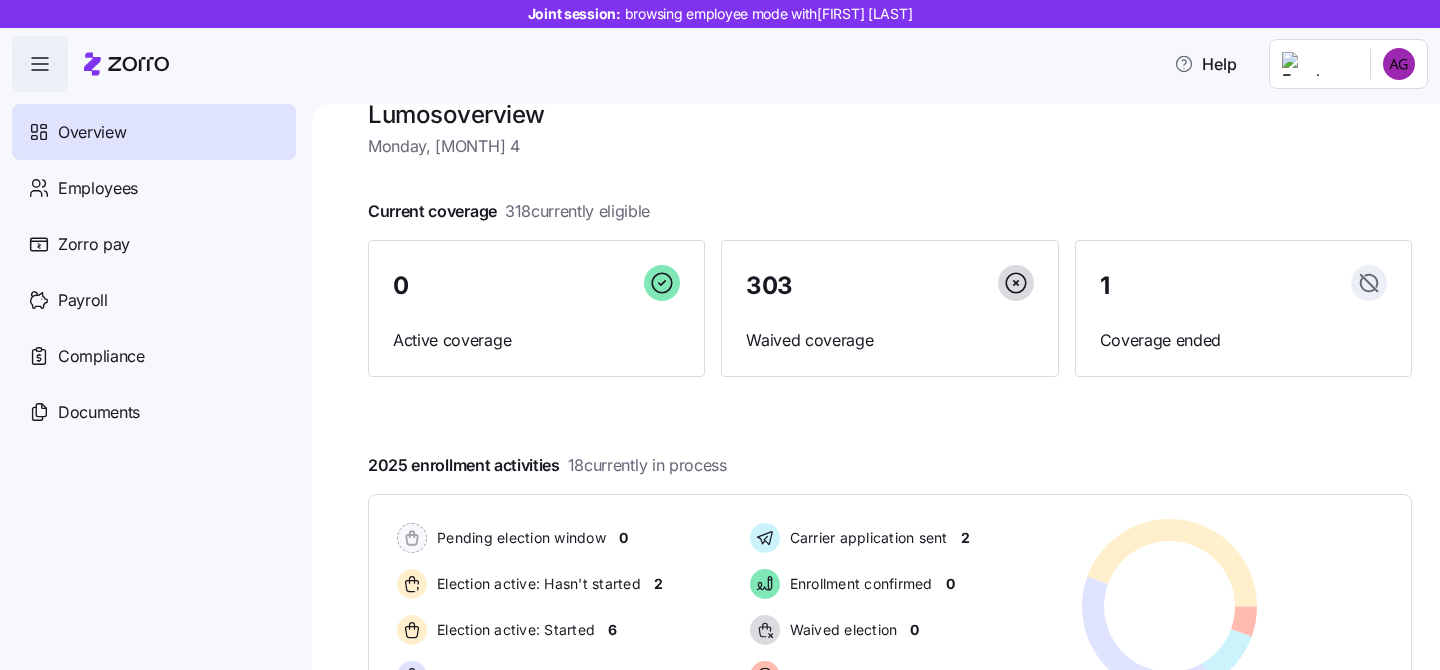 scroll, scrollTop: 0, scrollLeft: 0, axis: both 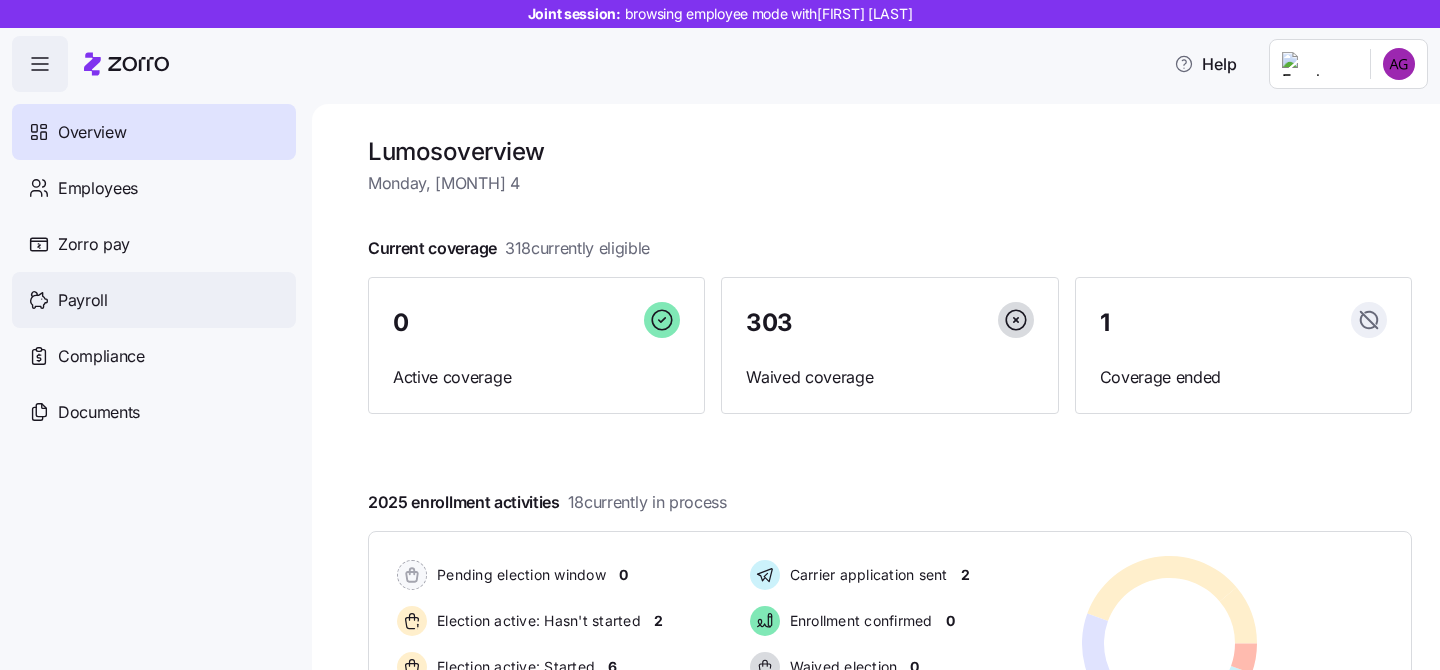 click on "Payroll" at bounding box center [154, 300] 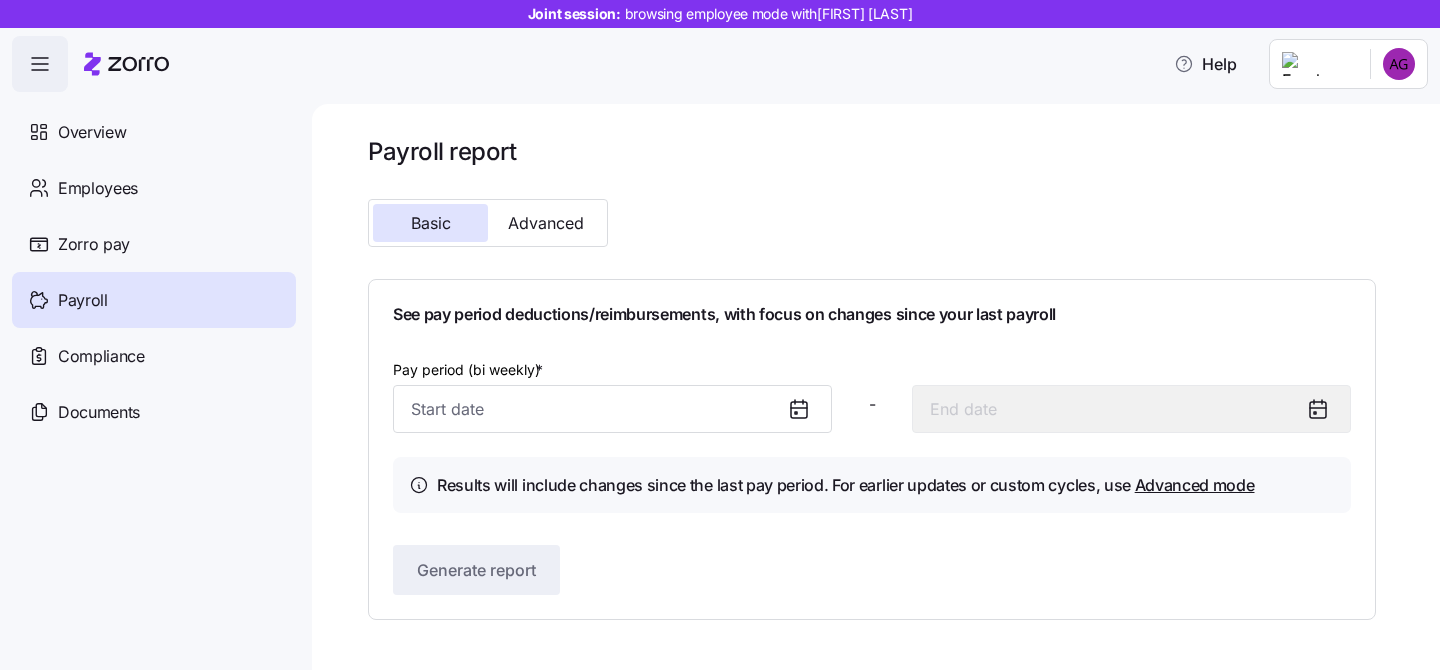 click on "Basic Advanced" at bounding box center [599, 223] 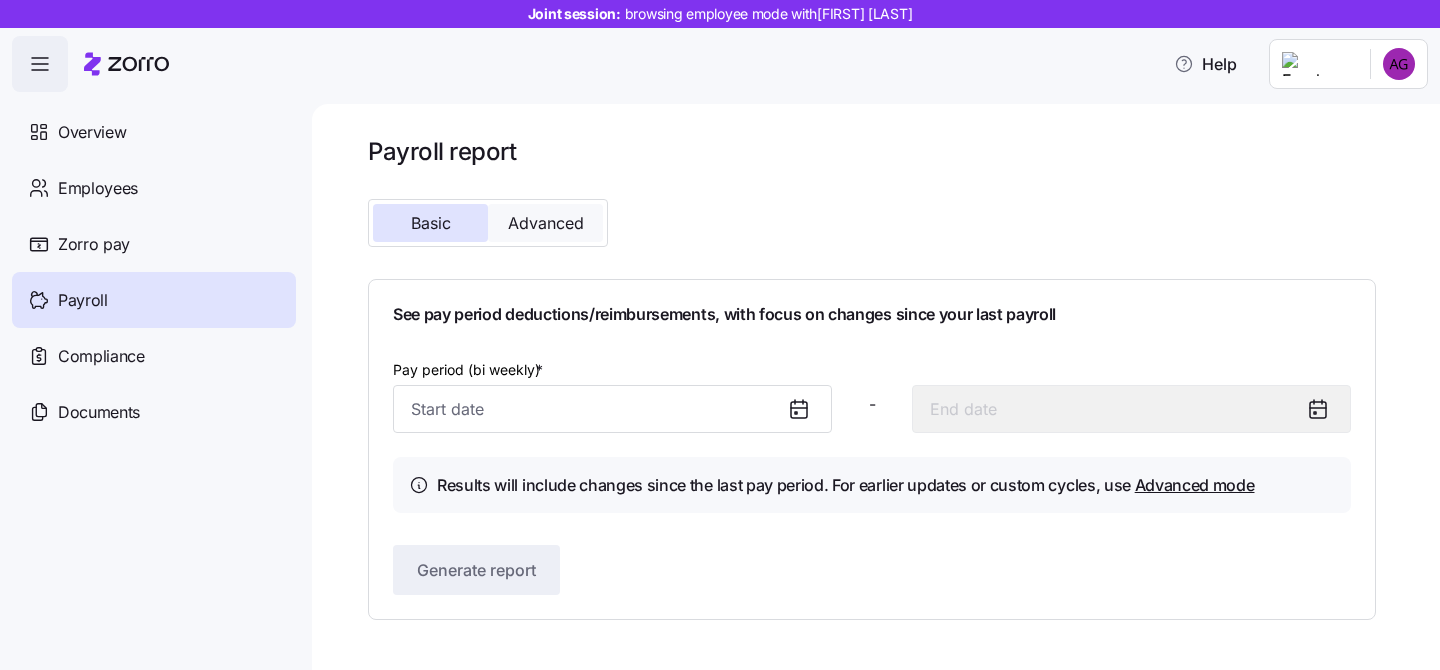 click on "Advanced" at bounding box center [546, 223] 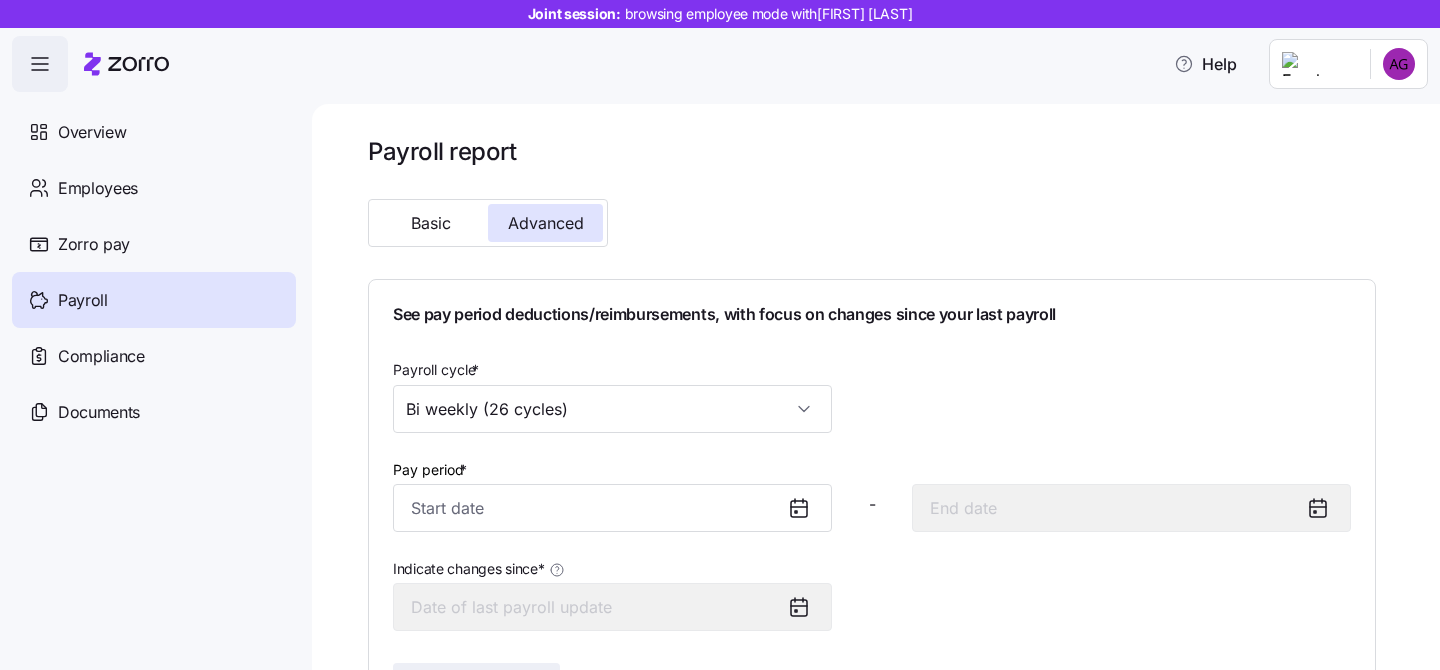 click on "Payroll report Basic Advanced See pay period deductions/reimbursements, with focus on changes since your last payroll Payroll cycle  * Bi weekly (26 cycles) Pay period  * - Indicate changes since  * Generate report" at bounding box center (872, 437) 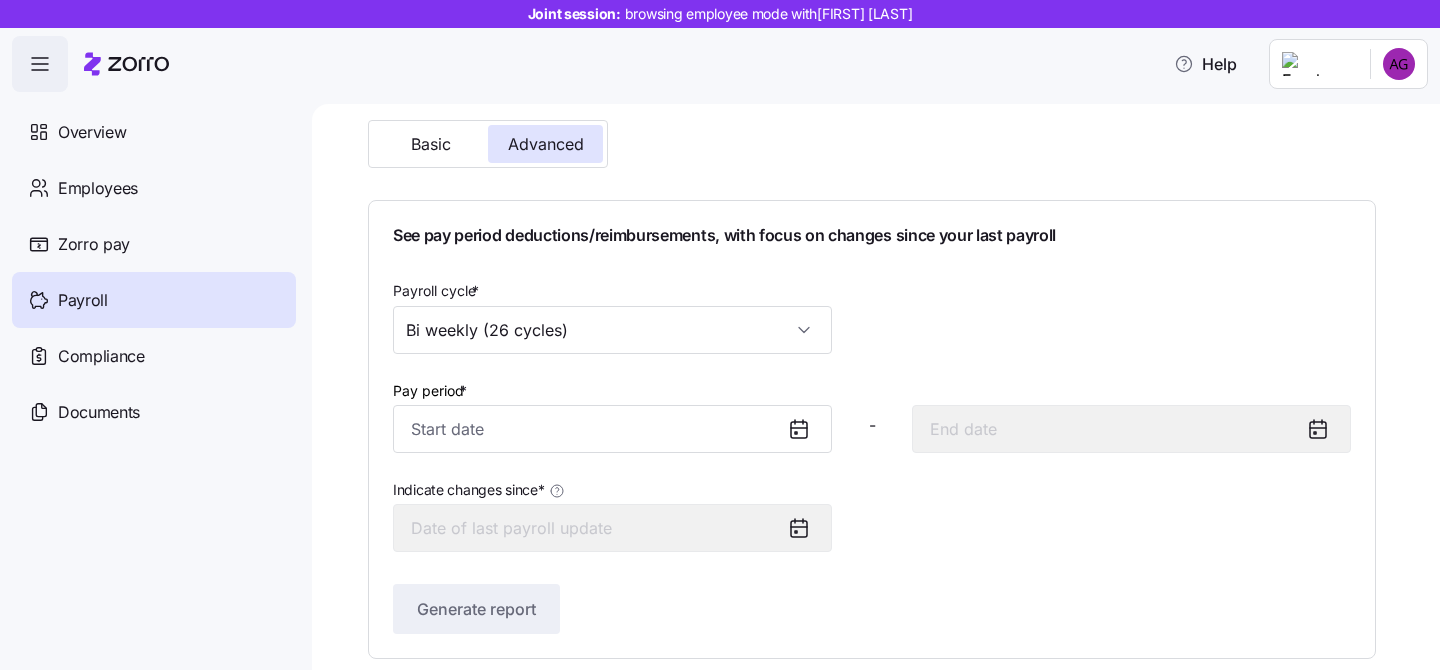 scroll, scrollTop: 75, scrollLeft: 0, axis: vertical 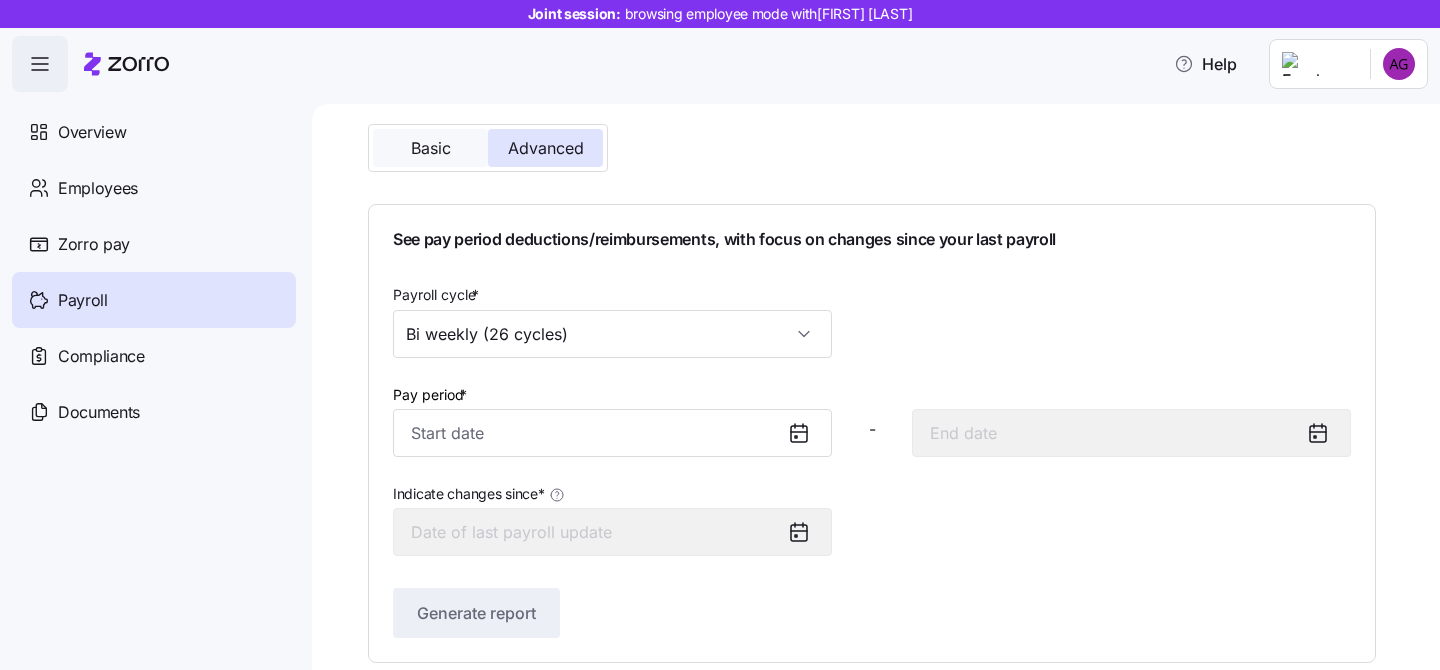 click on "Basic" at bounding box center [430, 148] 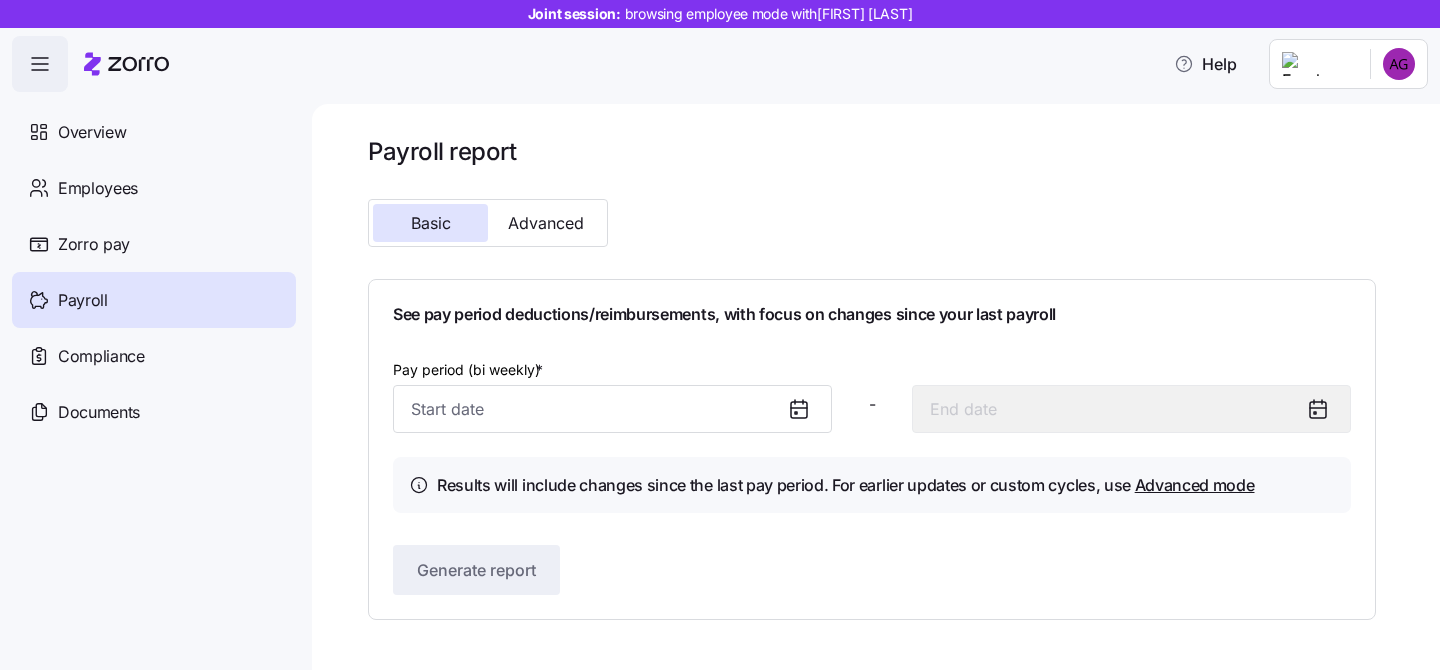 click on "Payroll report Basic Advanced See pay period deductions/reimbursements, with focus on changes since your last payroll Pay period (bi weekly)  * - Results will include changes since the last pay period. For earlier updates or custom cycles, use   Advanced mode Generate report" at bounding box center (872, 378) 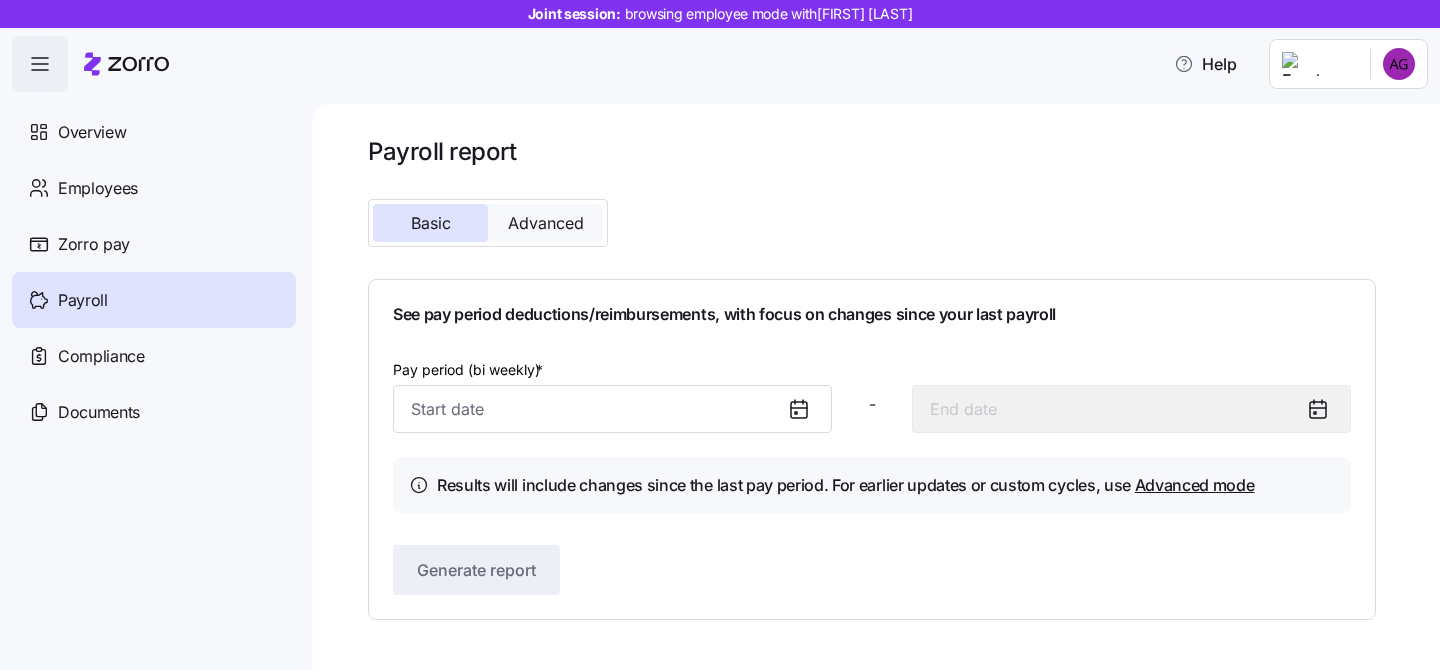 click on "Advanced" at bounding box center [546, 223] 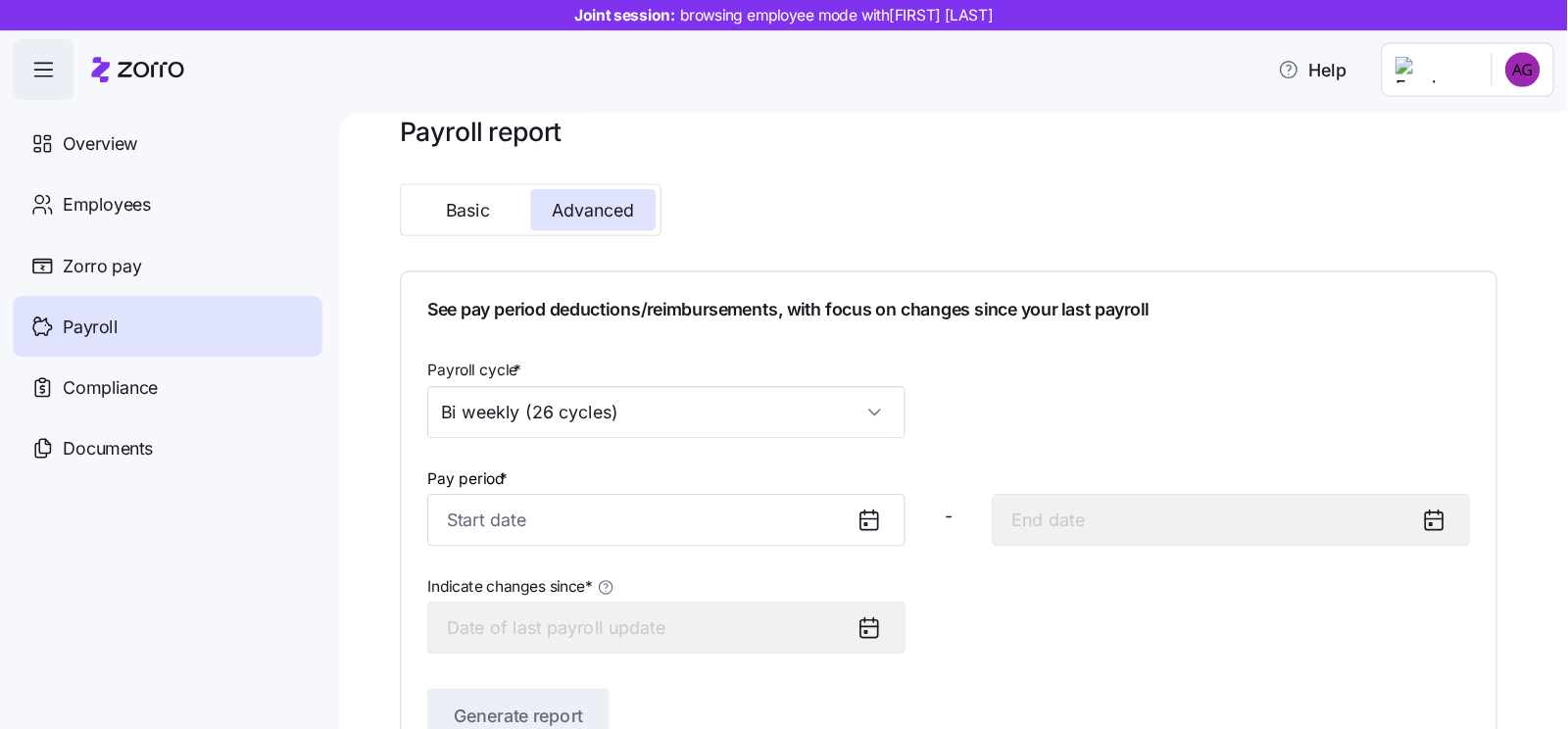scroll, scrollTop: 24, scrollLeft: 0, axis: vertical 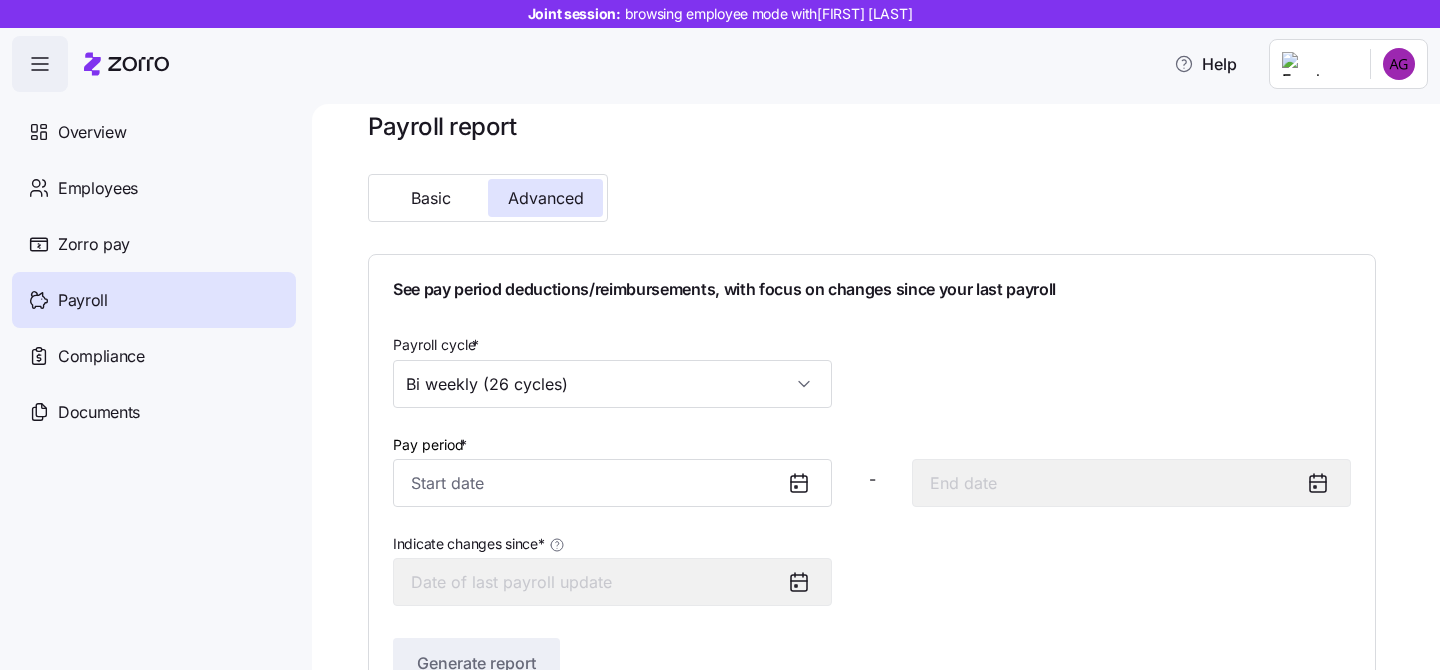 type 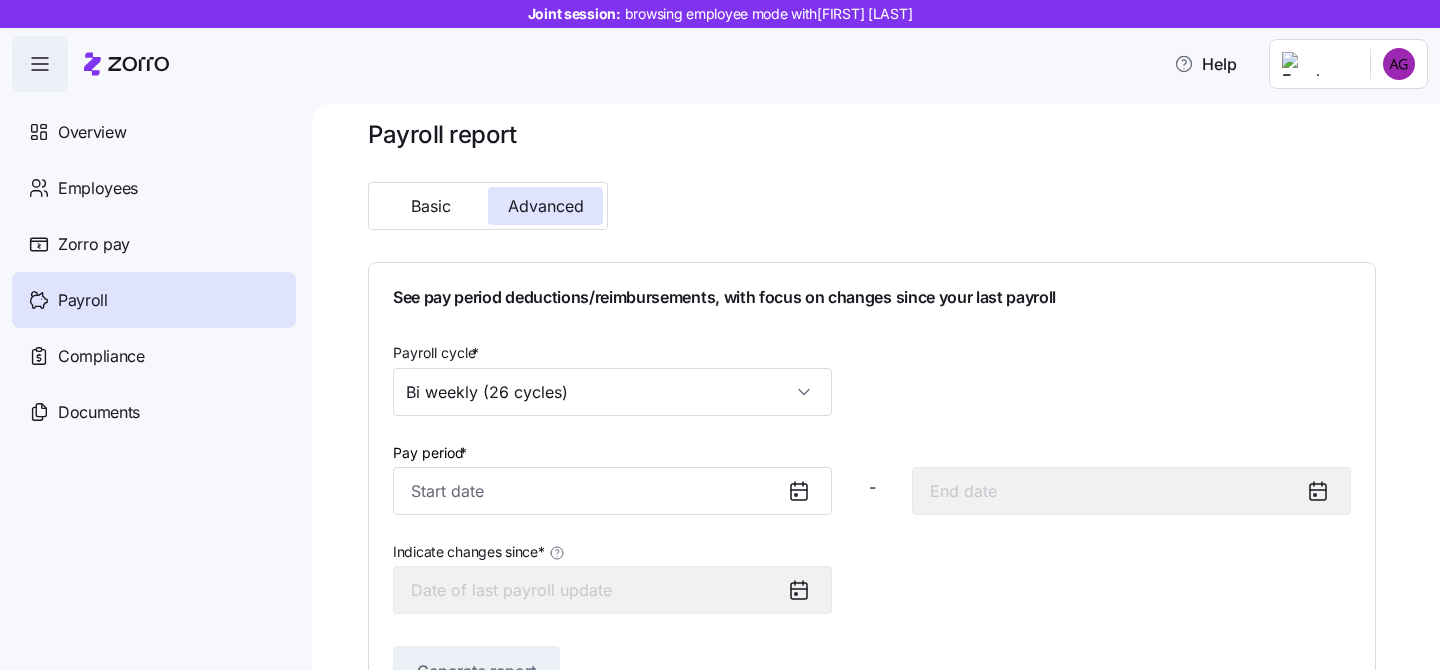 scroll, scrollTop: 17, scrollLeft: 0, axis: vertical 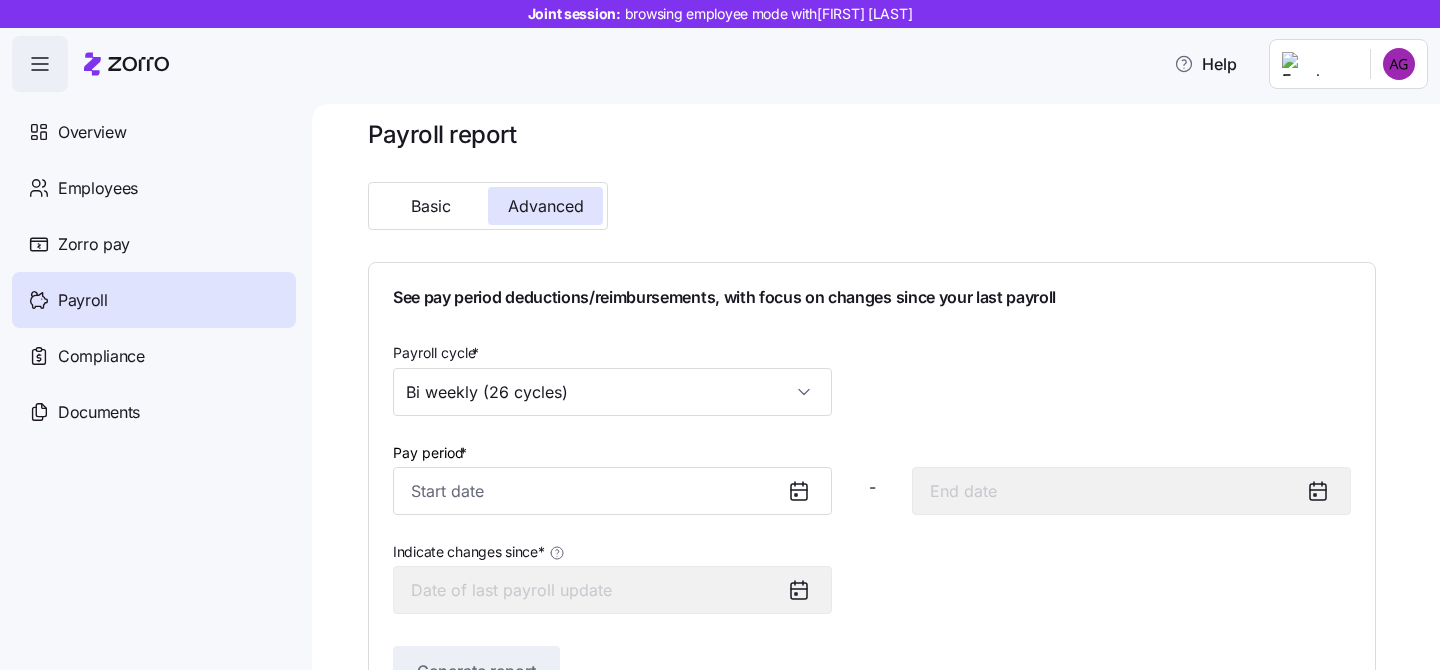 click on "Payroll report Basic Advanced See pay period deductions/reimbursements, with focus on changes since your last payroll Payroll cycle  * Bi weekly (26 cycles) Pay period  * - Indicate changes since  * Generate report" at bounding box center [872, 420] 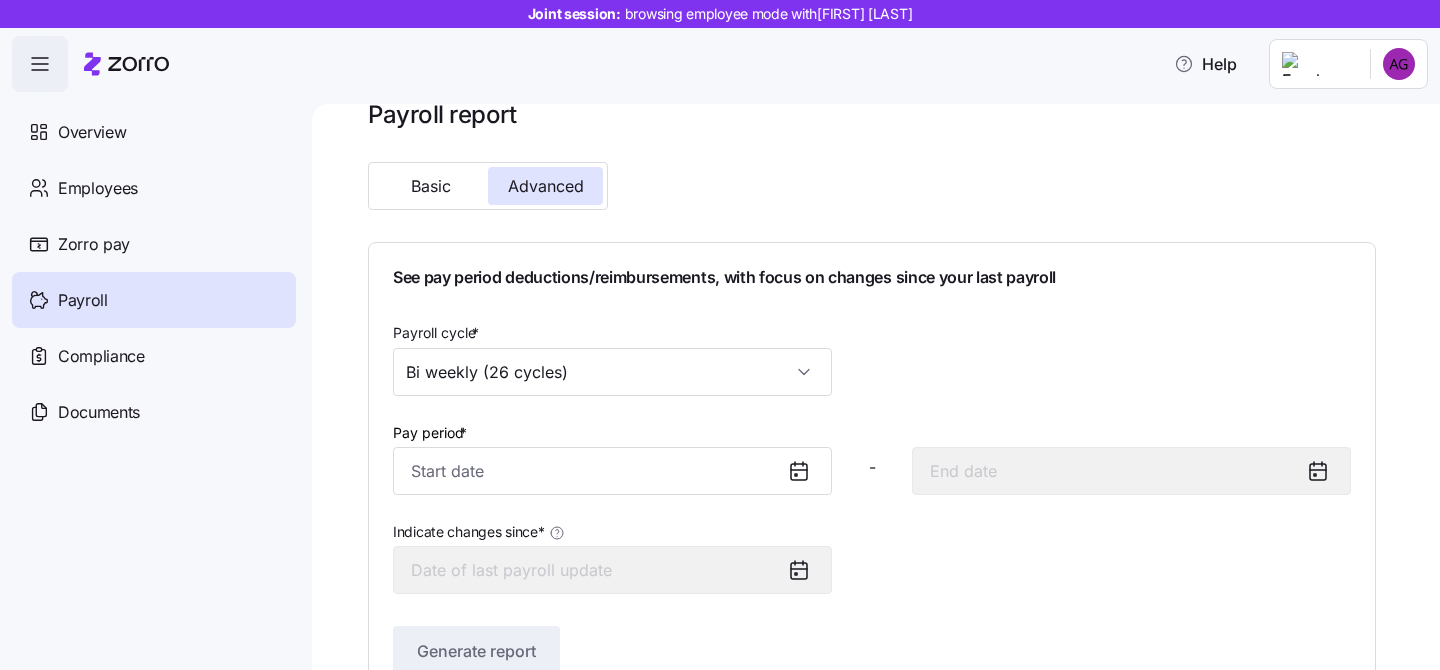 scroll, scrollTop: 32, scrollLeft: 0, axis: vertical 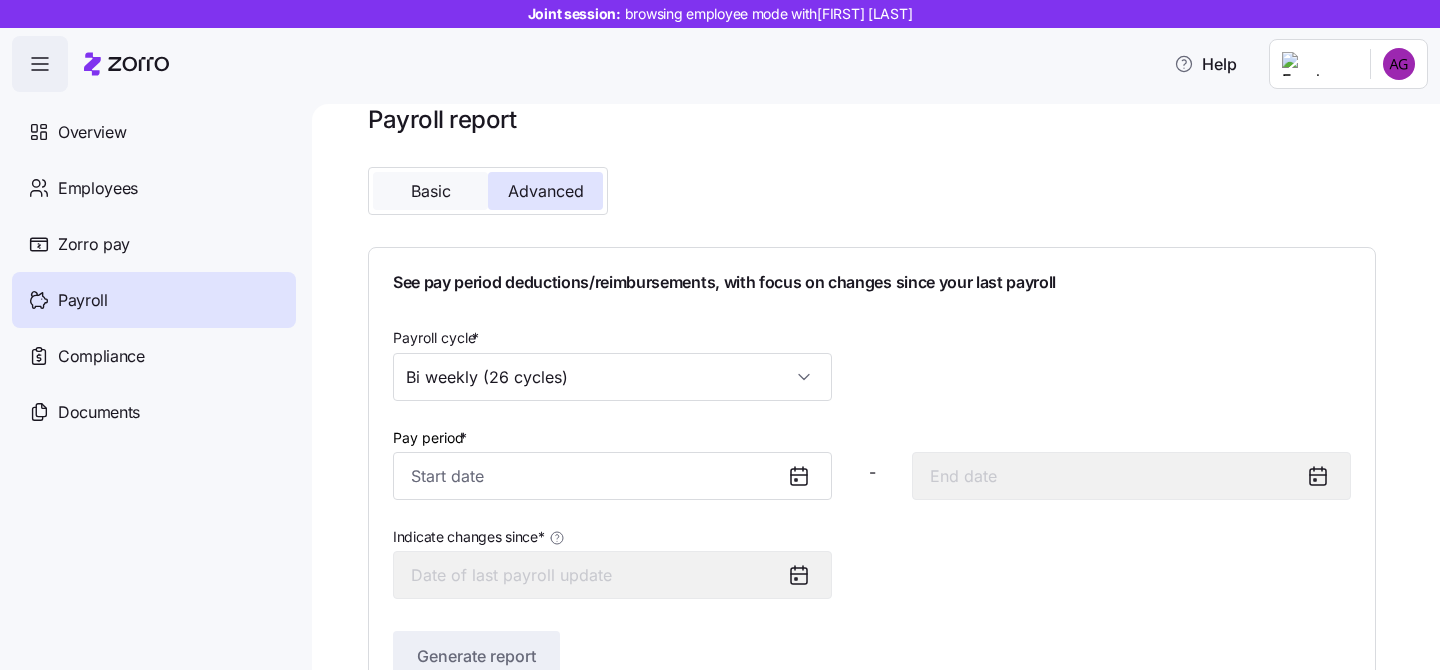 click on "Basic" at bounding box center (431, 191) 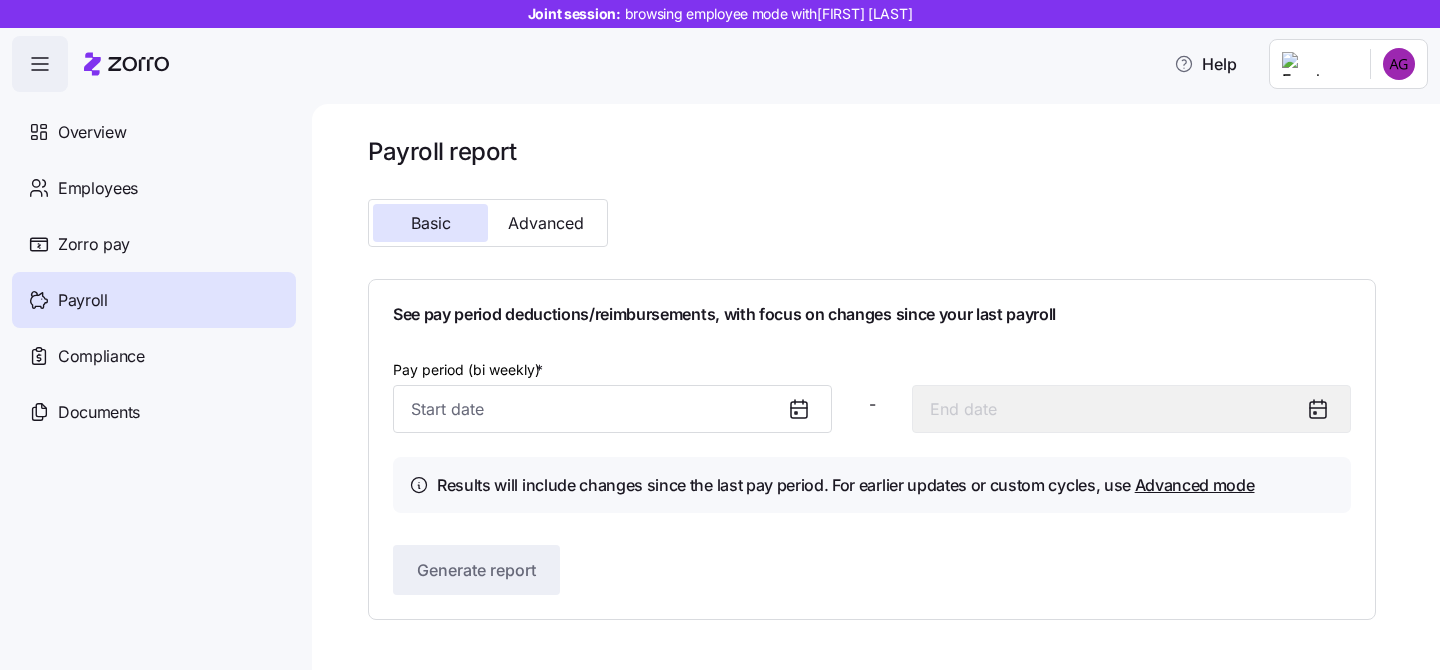 click 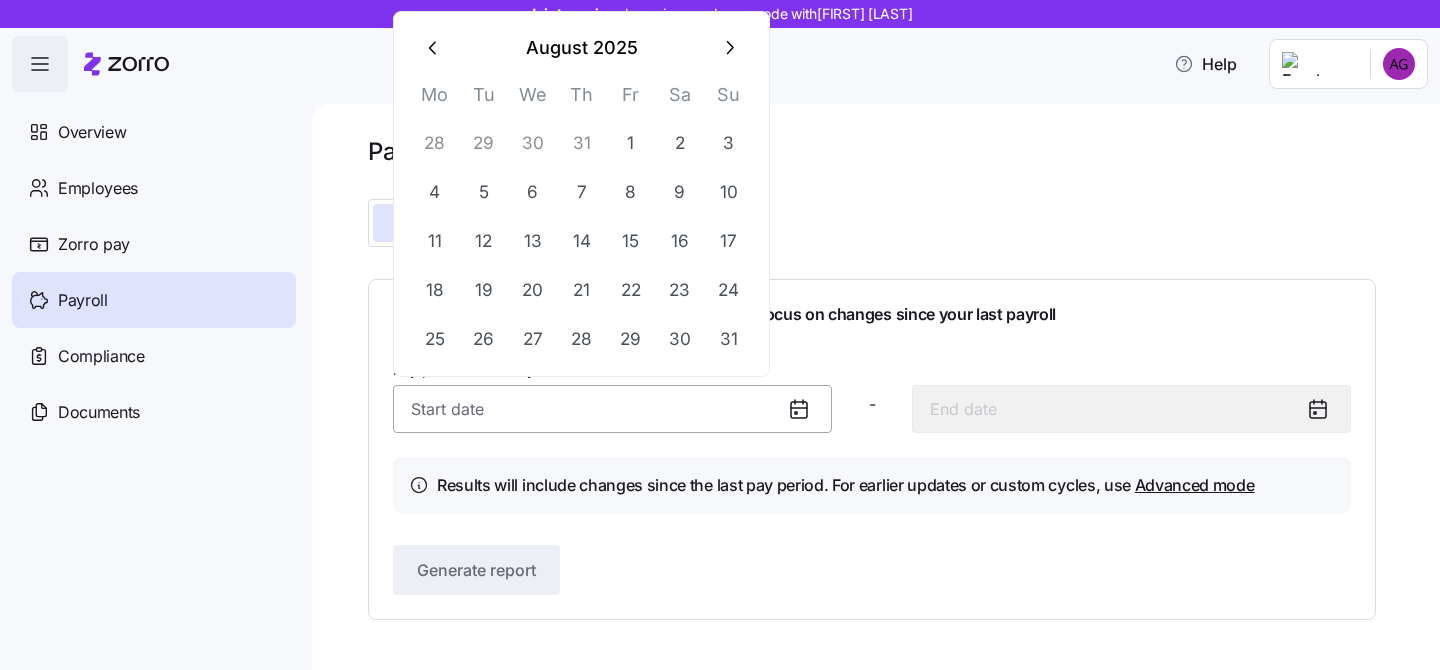 click on "Pay period (bi weekly)  *" at bounding box center [612, 409] 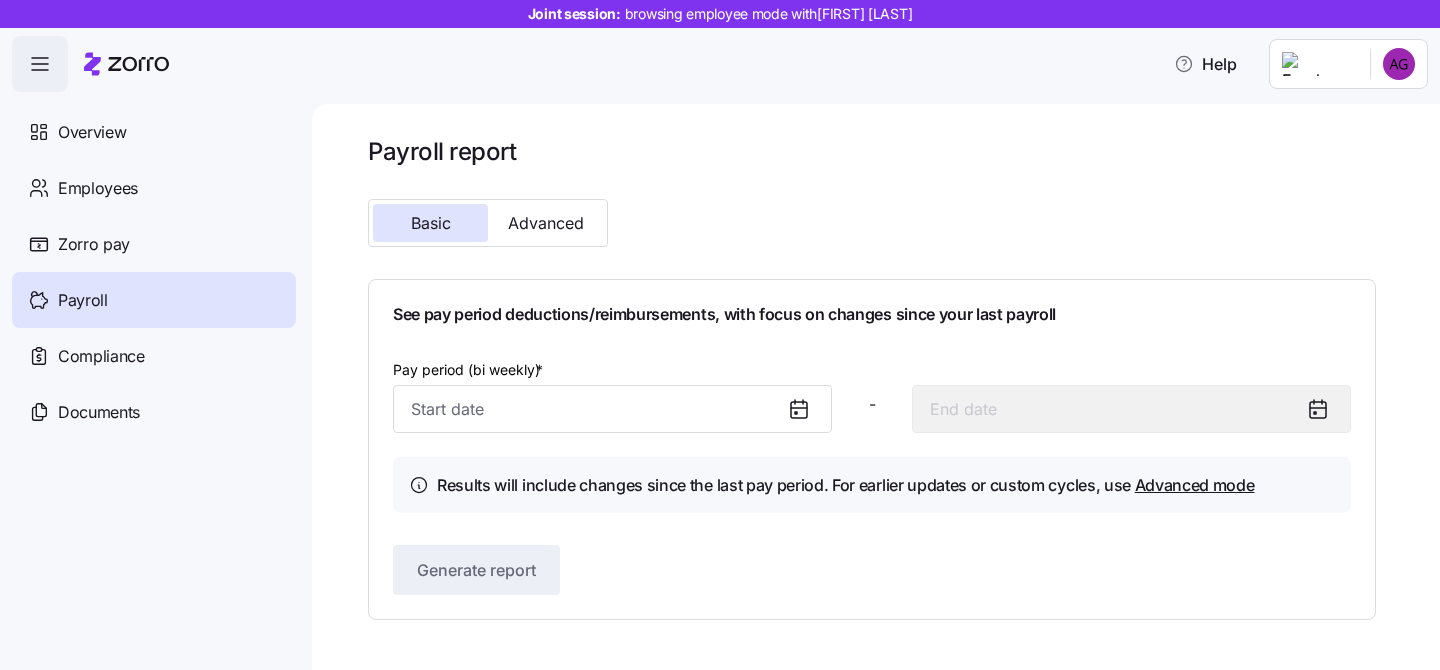 click on "Payroll report Basic Advanced See pay period deductions/reimbursements, with focus on changes since your last payroll Pay period (bi weekly)  * - Results will include changes since the last pay period. For earlier updates or custom cycles, use   Advanced mode Generate report" at bounding box center [872, 378] 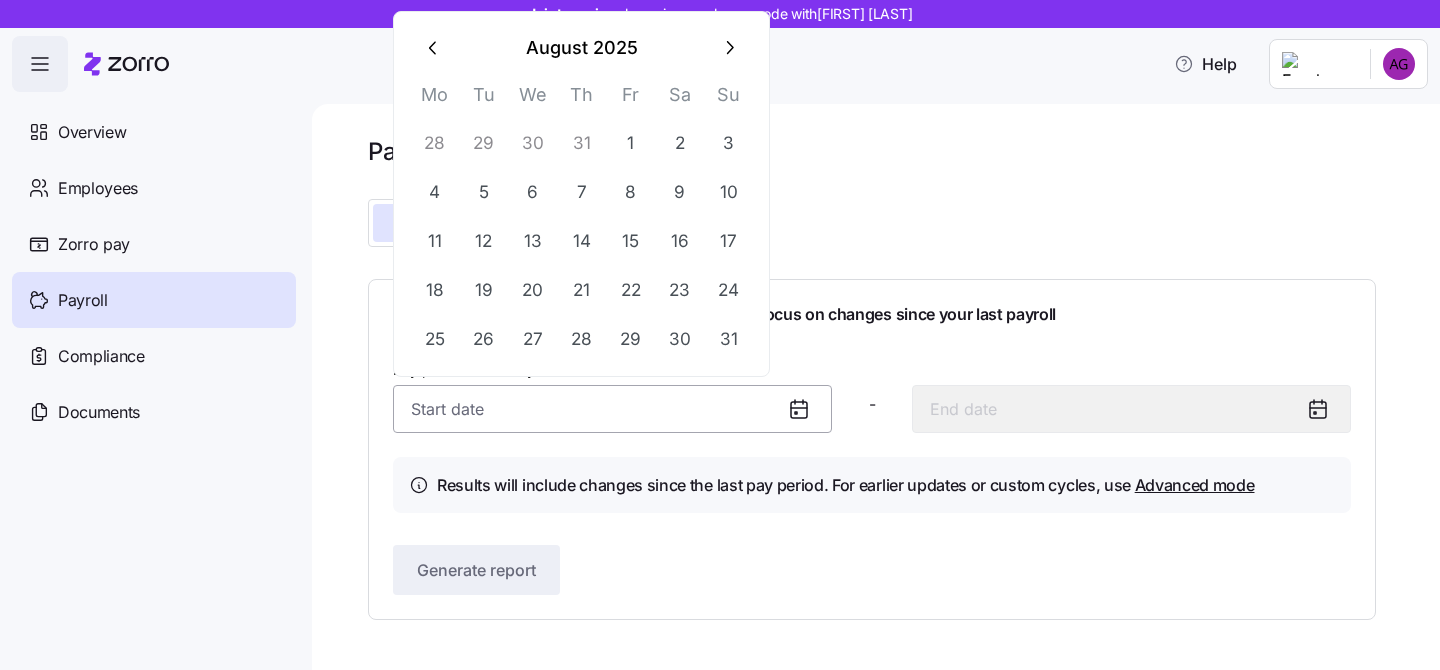 click on "Pay period (bi weekly)  *" at bounding box center (612, 409) 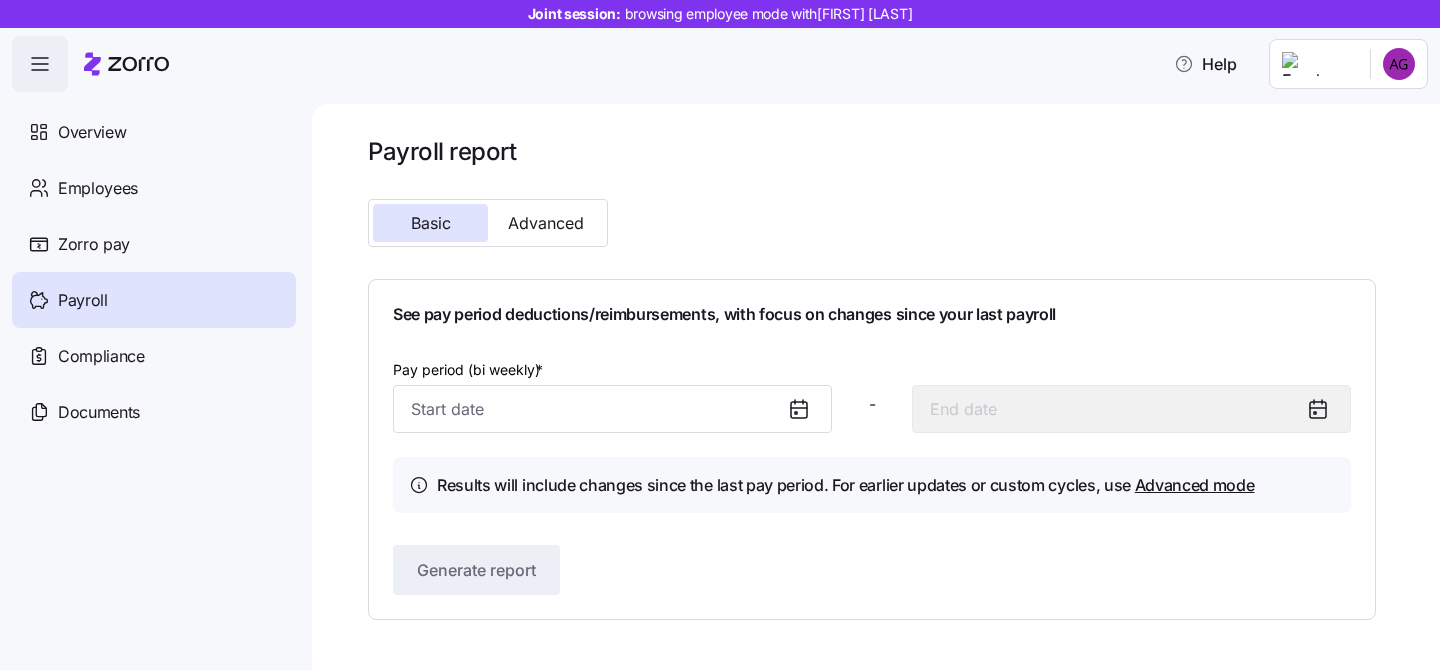 click on "See pay period deductions/reimbursements, with focus on changes since your last payroll Pay period (bi weekly)  * - Results will include changes since the last pay period. For earlier updates or custom cycles, use   Advanced mode Generate report" at bounding box center (872, 449) 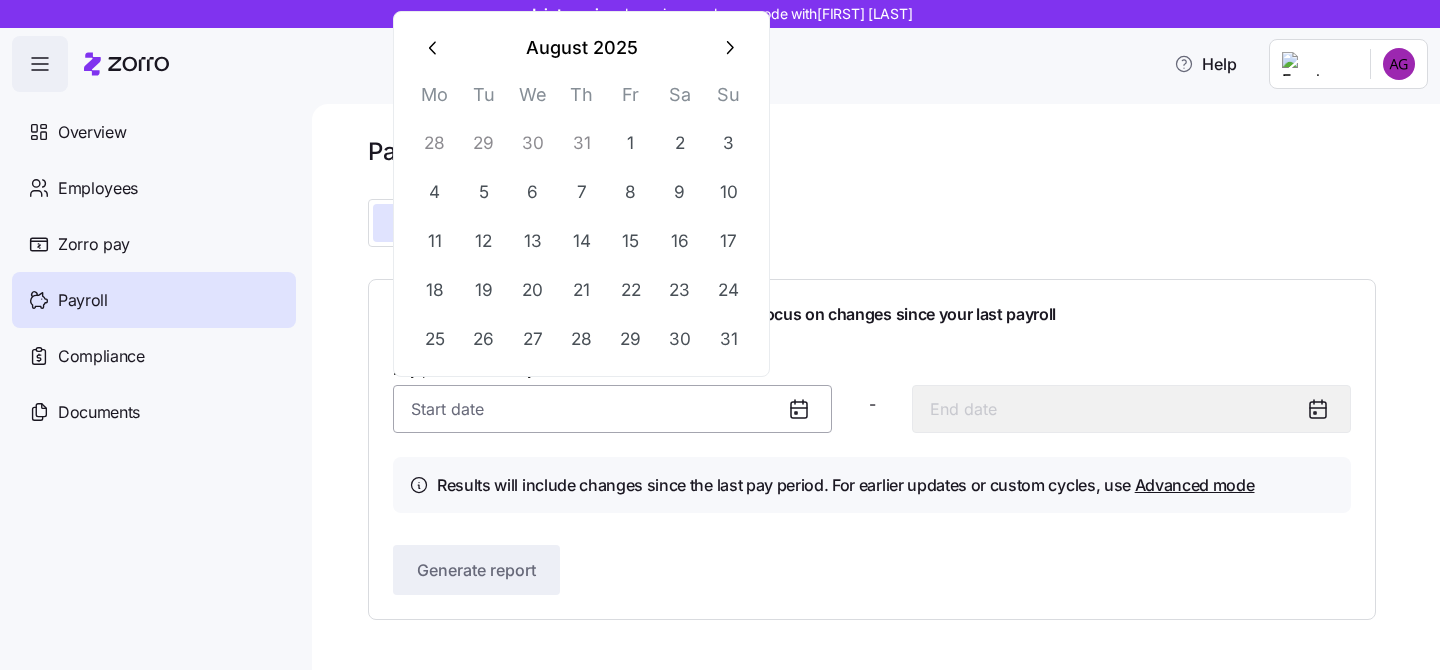 click on "Pay period (bi weekly)  *" at bounding box center [612, 409] 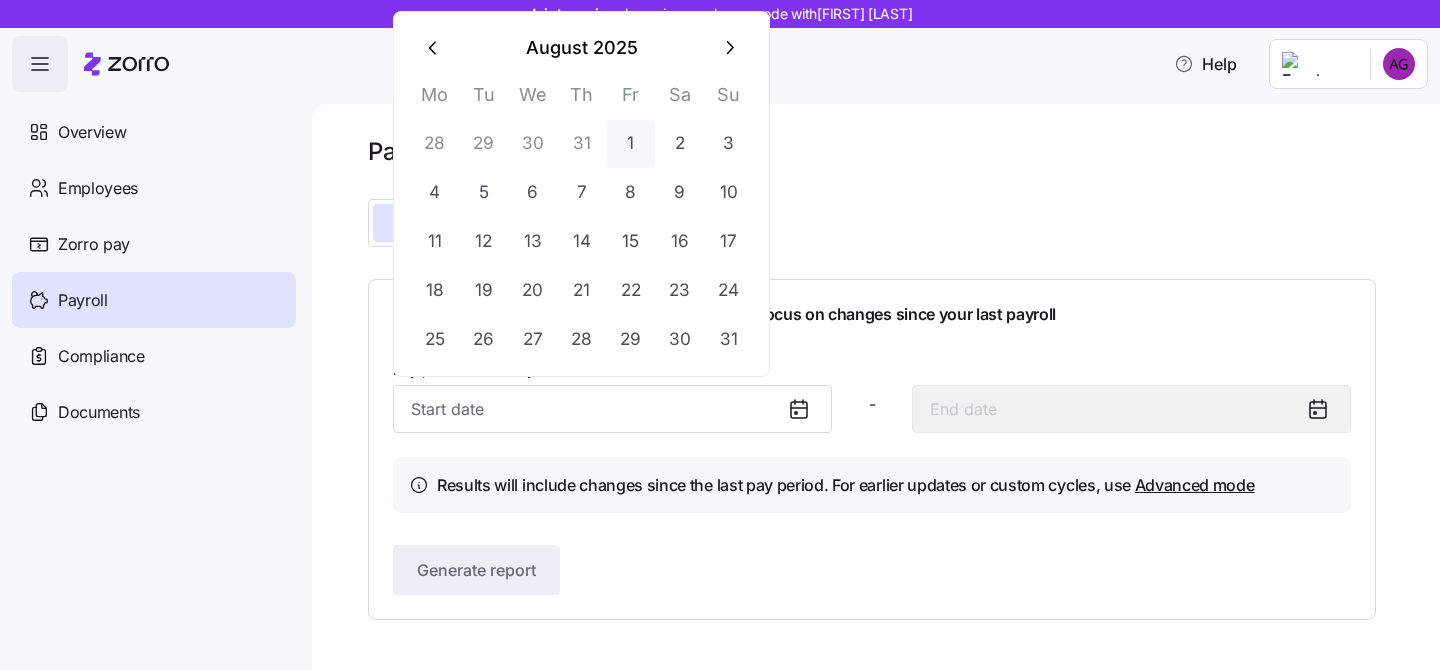 click on "1" at bounding box center [631, 144] 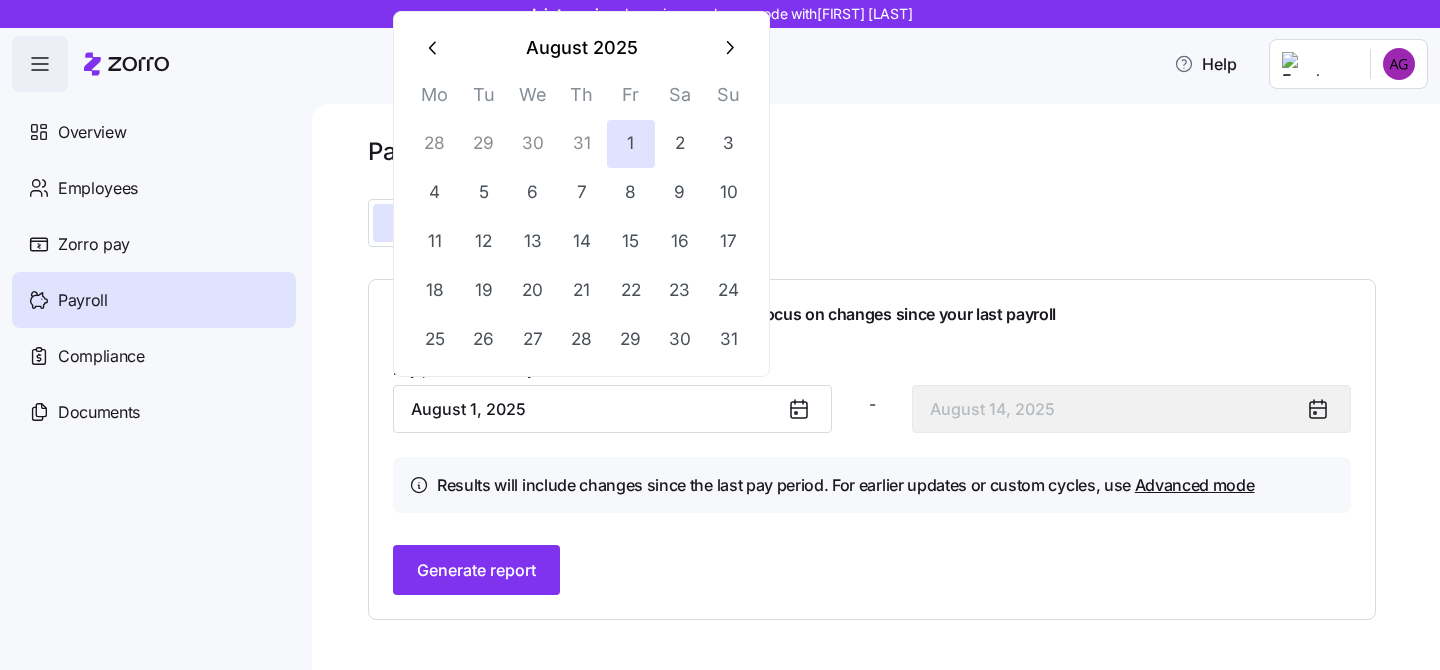 click on "Generate report" at bounding box center [872, 570] 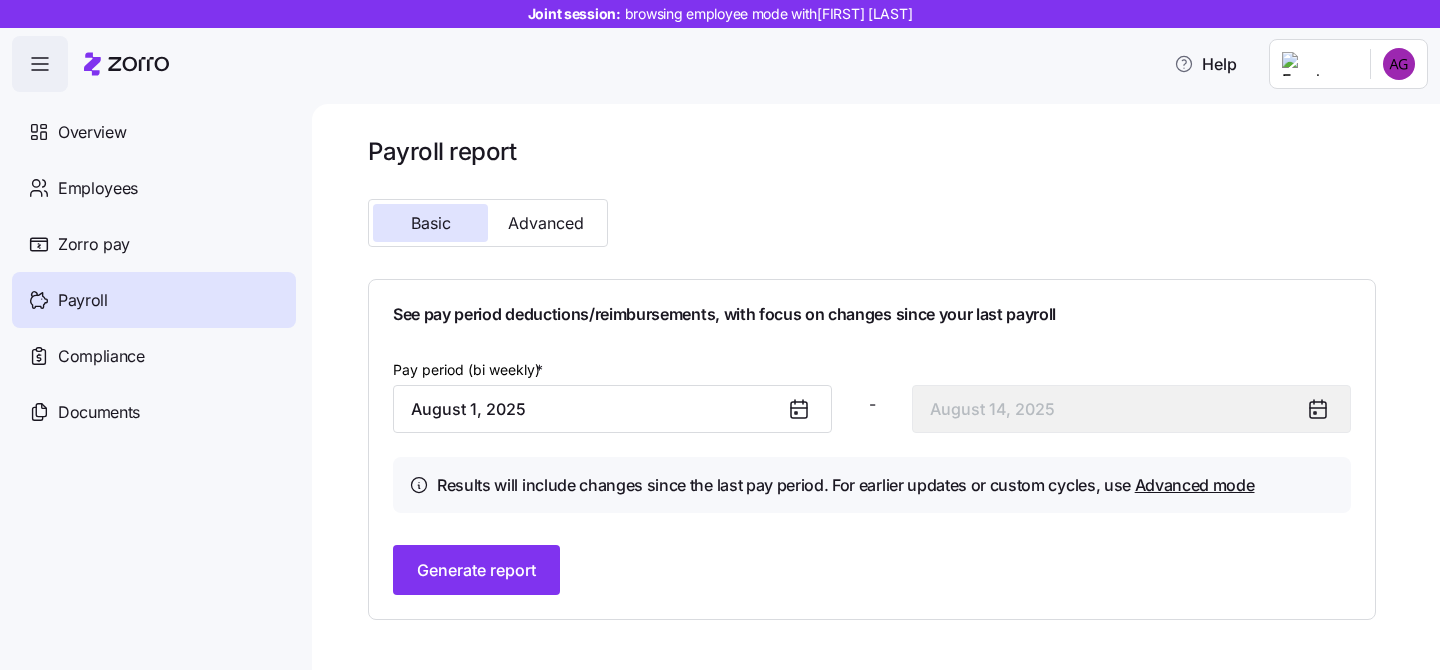click on "Results will include changes since the last pay period. For earlier updates or custom cycles, use   Advanced mode" at bounding box center (846, 485) 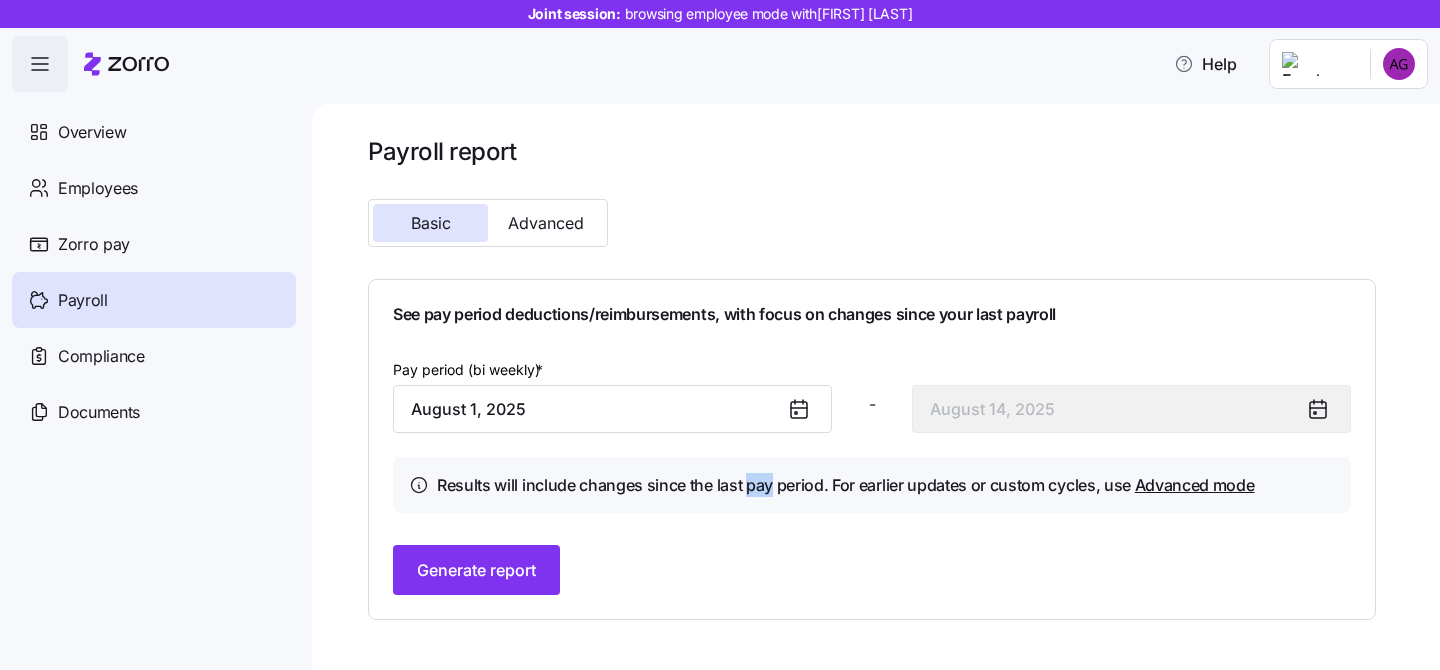 click on "Results will include changes since the last pay period. For earlier updates or custom cycles, use   Advanced mode" at bounding box center (846, 485) 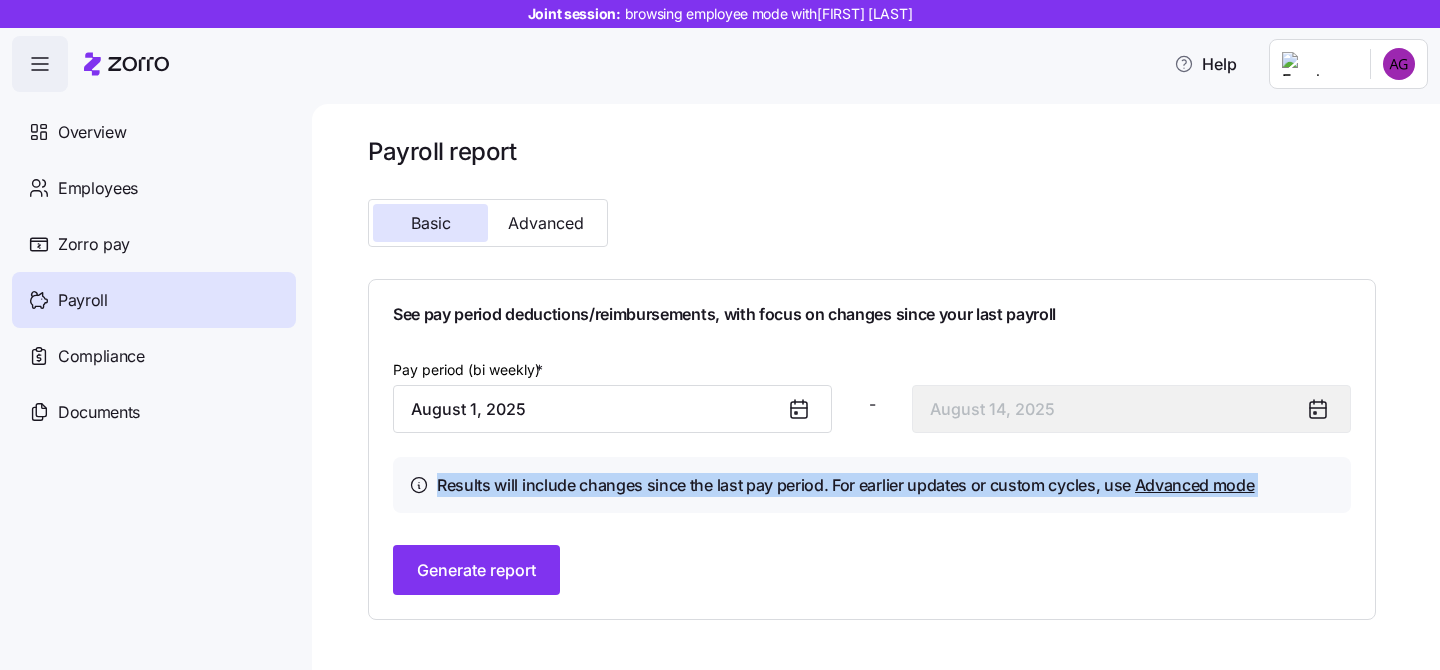 click on "Results will include changes since the last pay period. For earlier updates or custom cycles, use   Advanced mode" at bounding box center (846, 485) 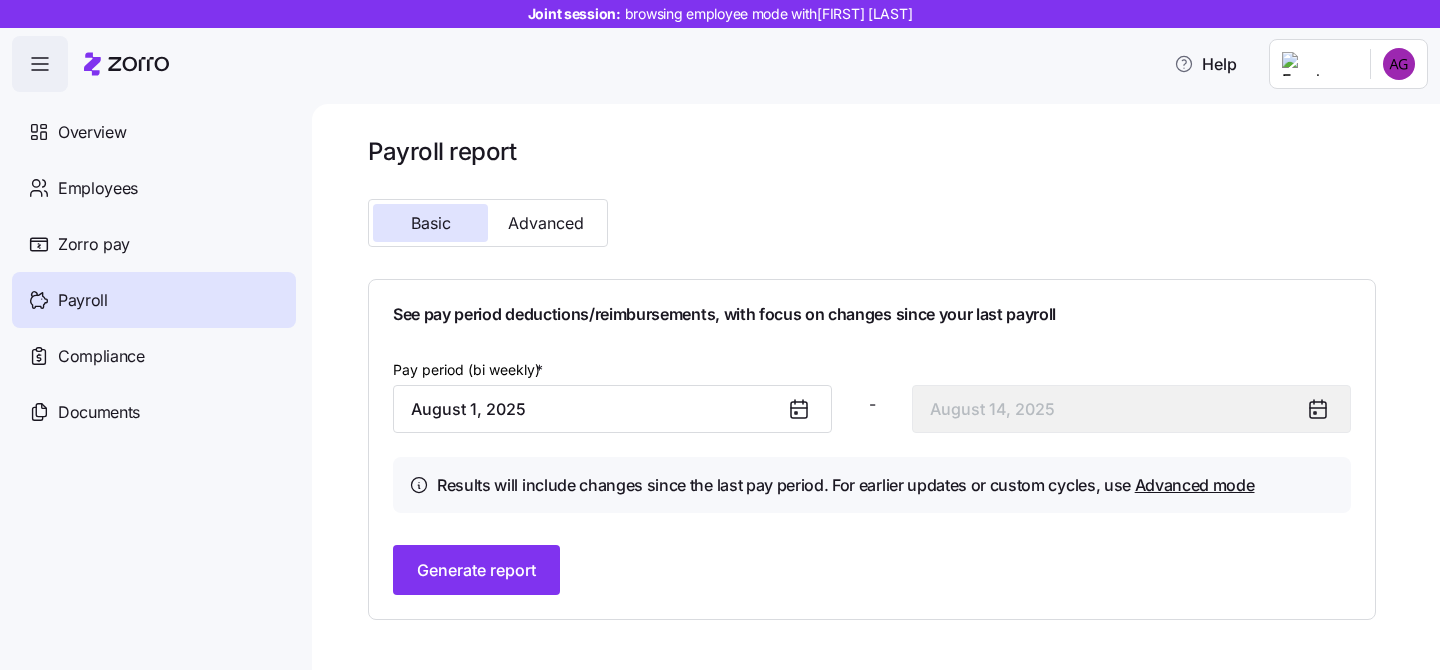 click on "Results will include changes since the last pay period. For earlier updates or custom cycles, use   Advanced mode" at bounding box center [872, 485] 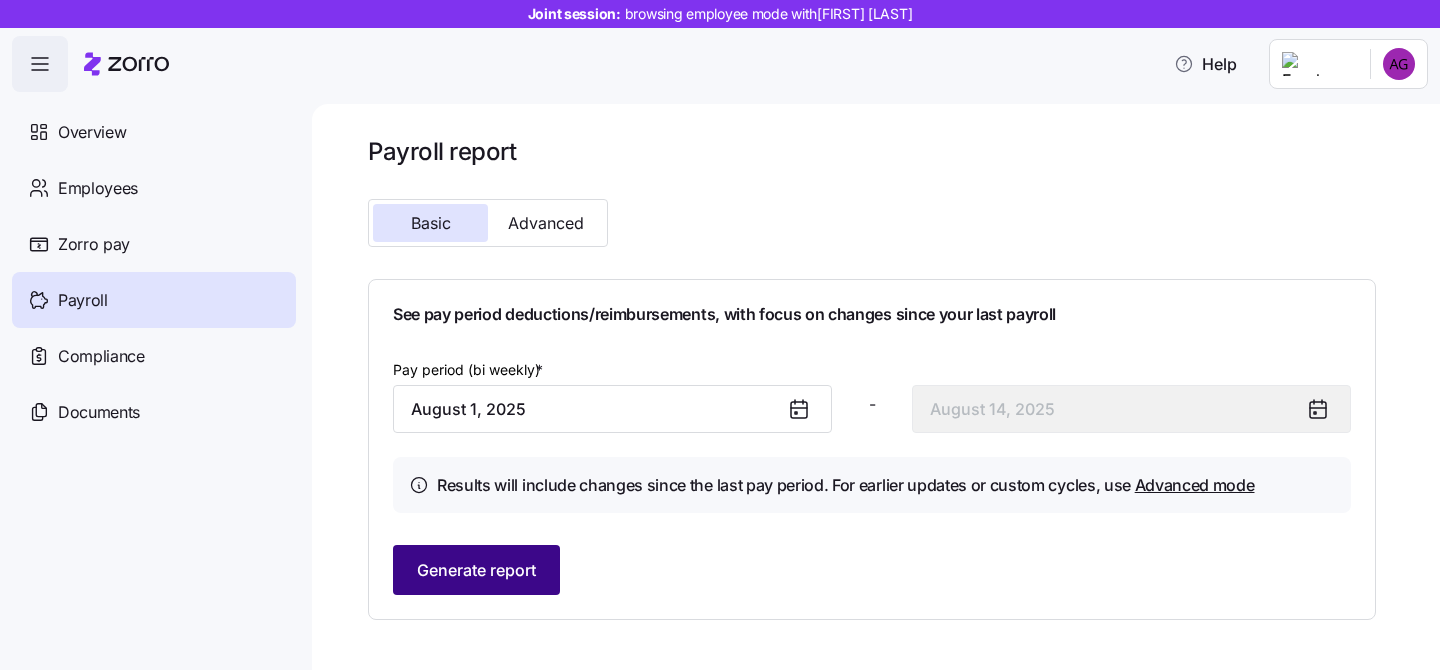 click on "Generate report" at bounding box center (476, 570) 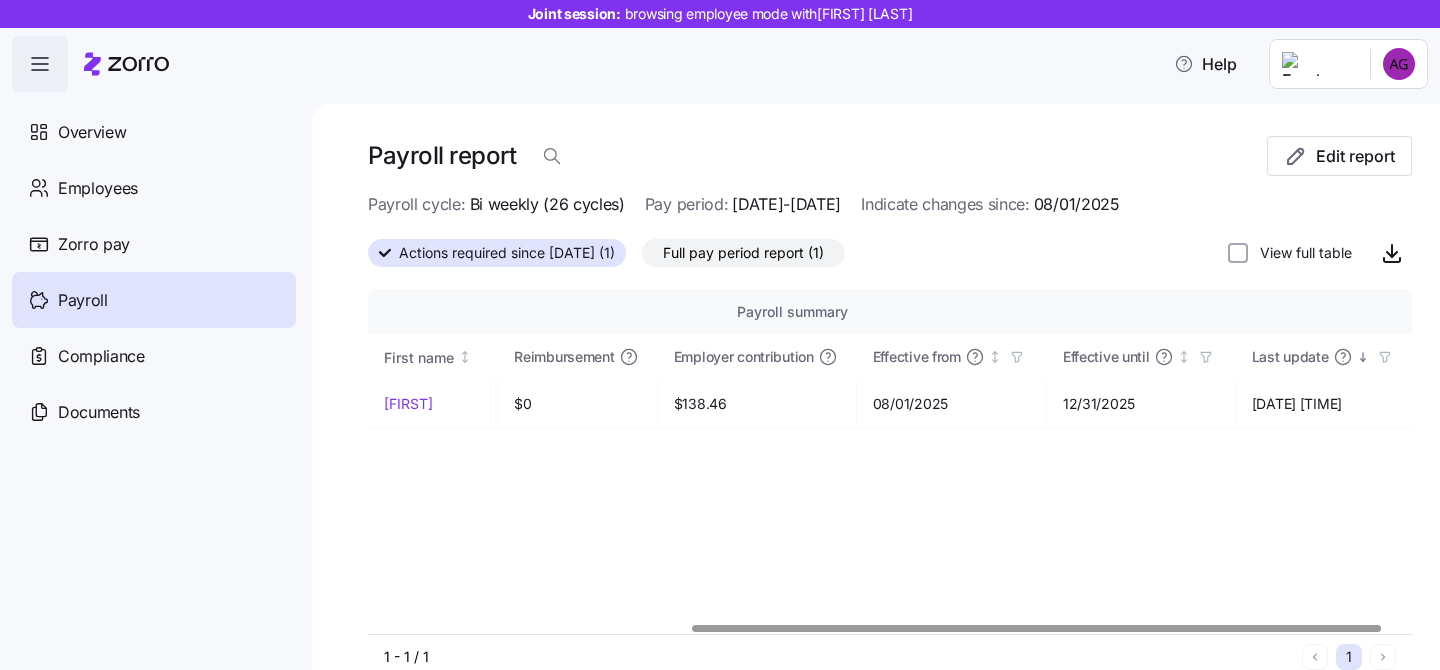 scroll, scrollTop: 0, scrollLeft: 0, axis: both 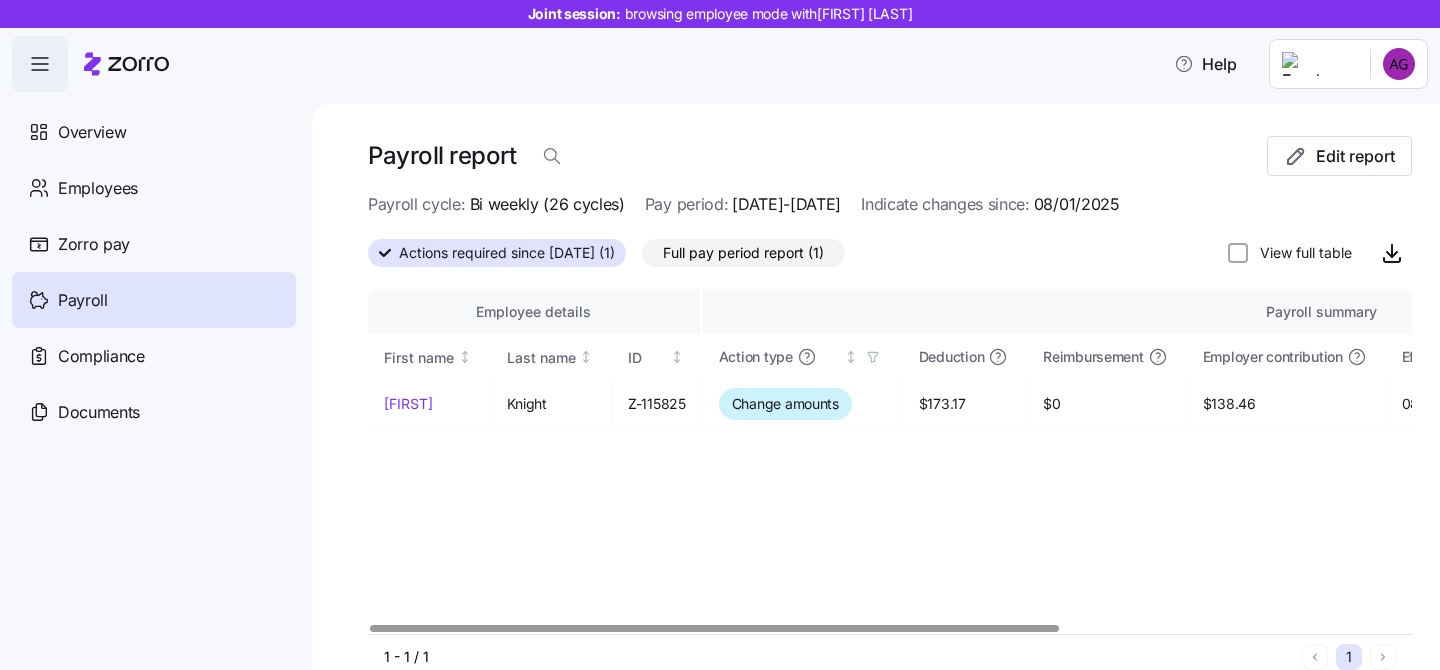 click at bounding box center [1238, 253] 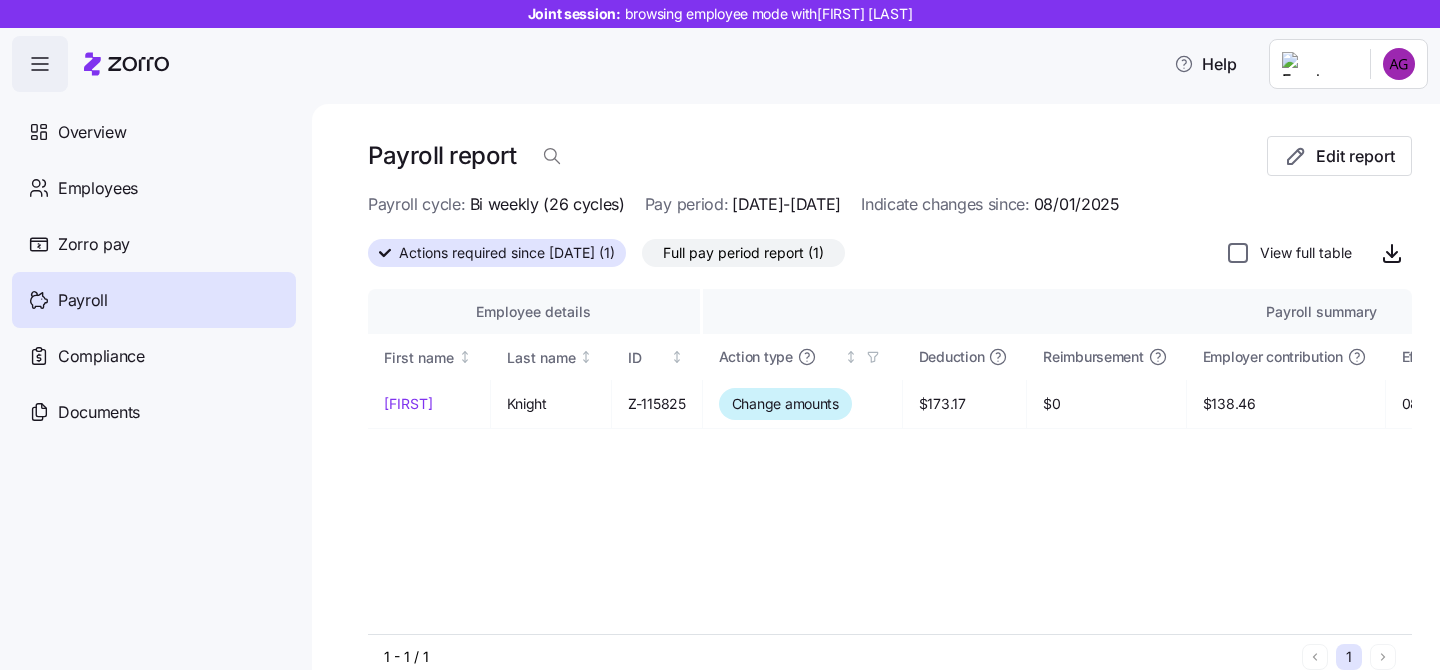 click on "View full table" at bounding box center [1238, 253] 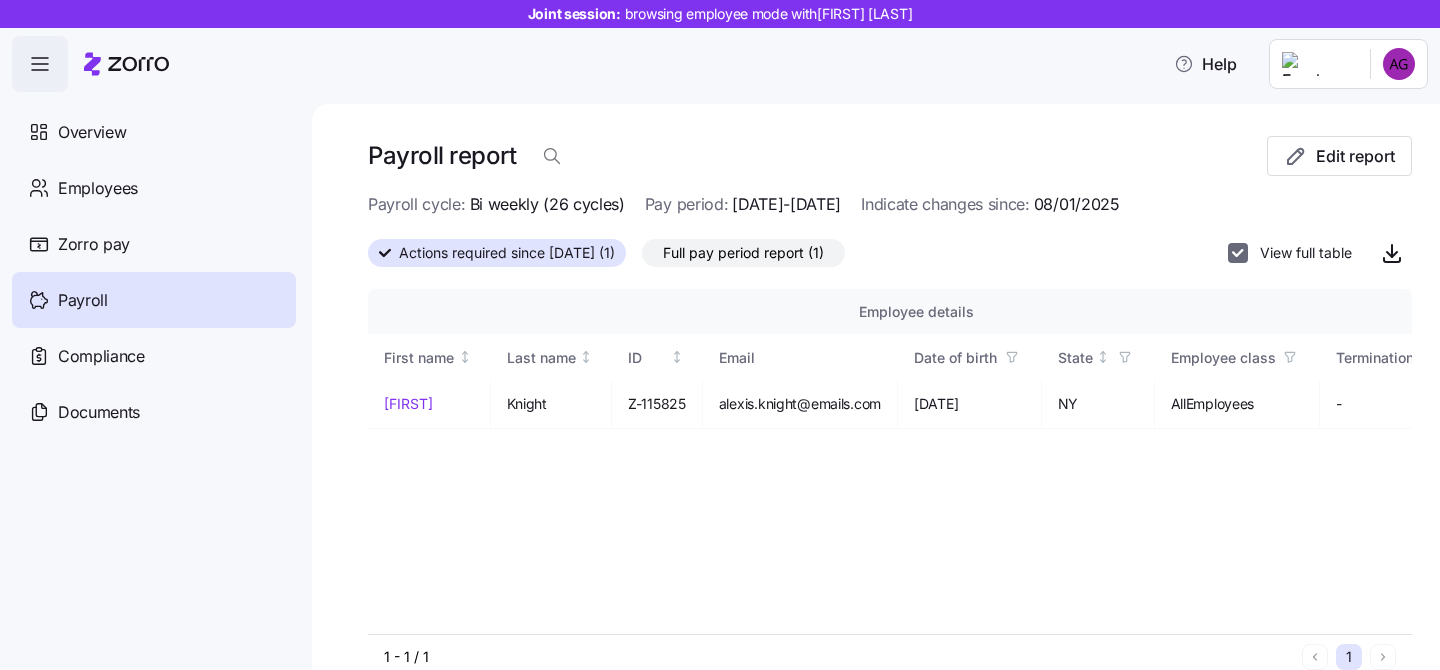 click on "View full table" at bounding box center [1238, 253] 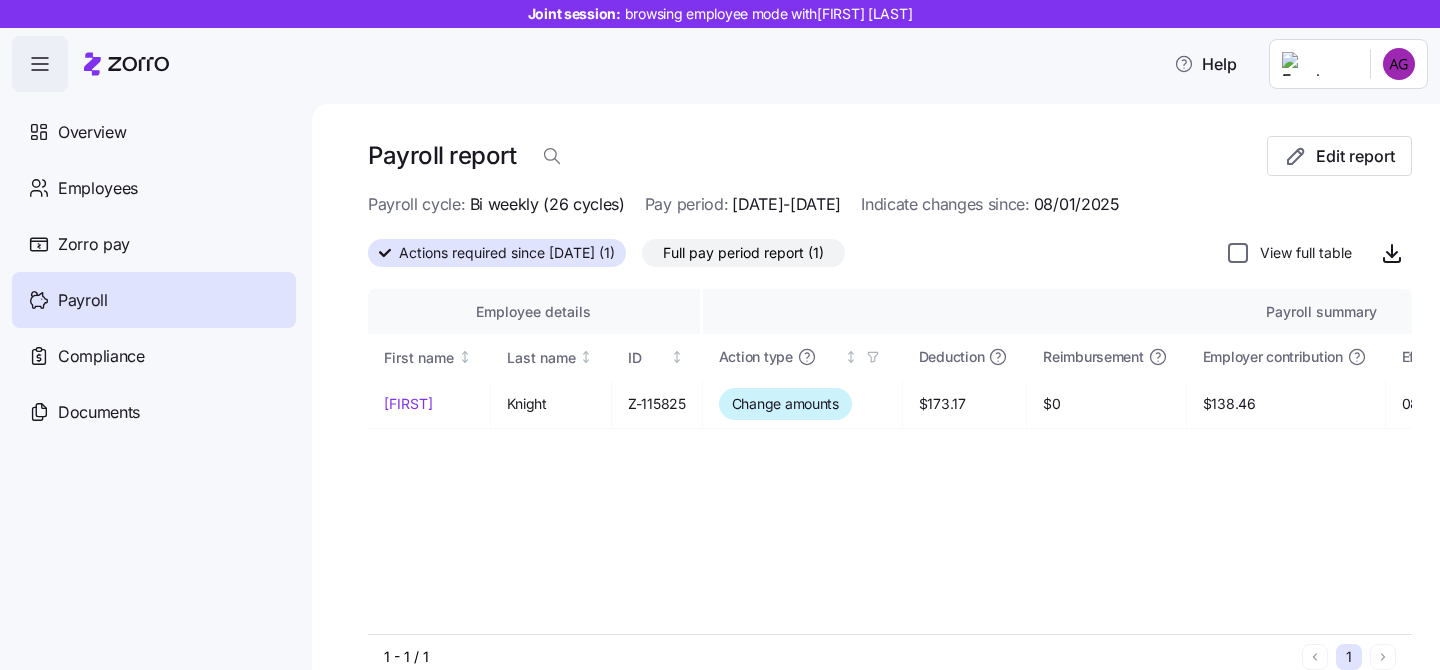 click on "View full table" at bounding box center [1238, 253] 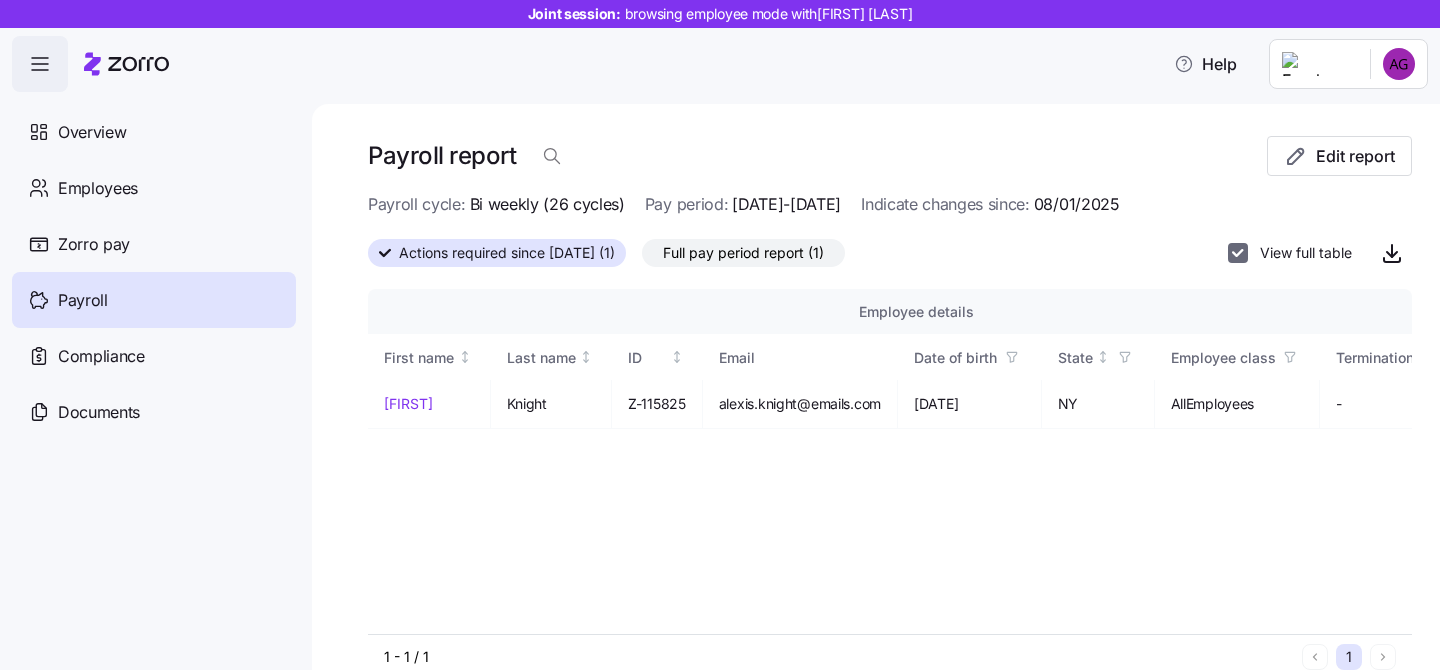 click on "View full table" at bounding box center [1238, 253] 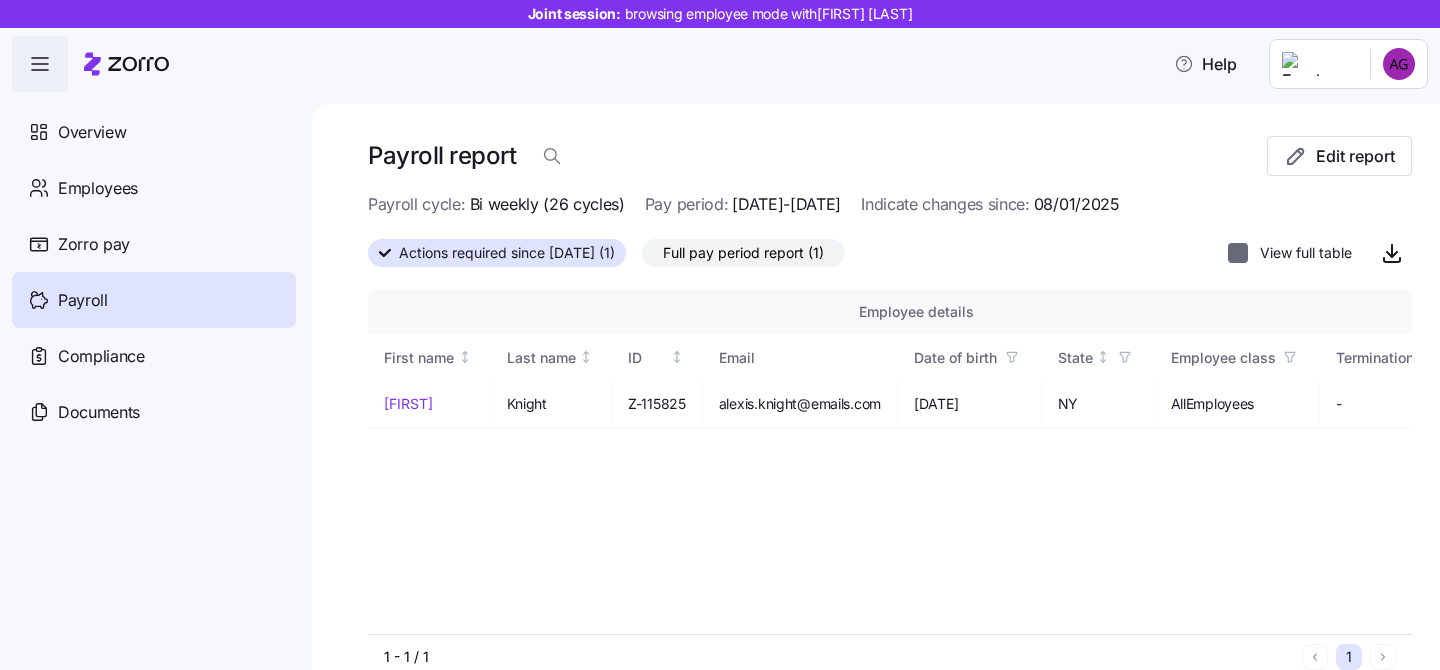 checkbox on "false" 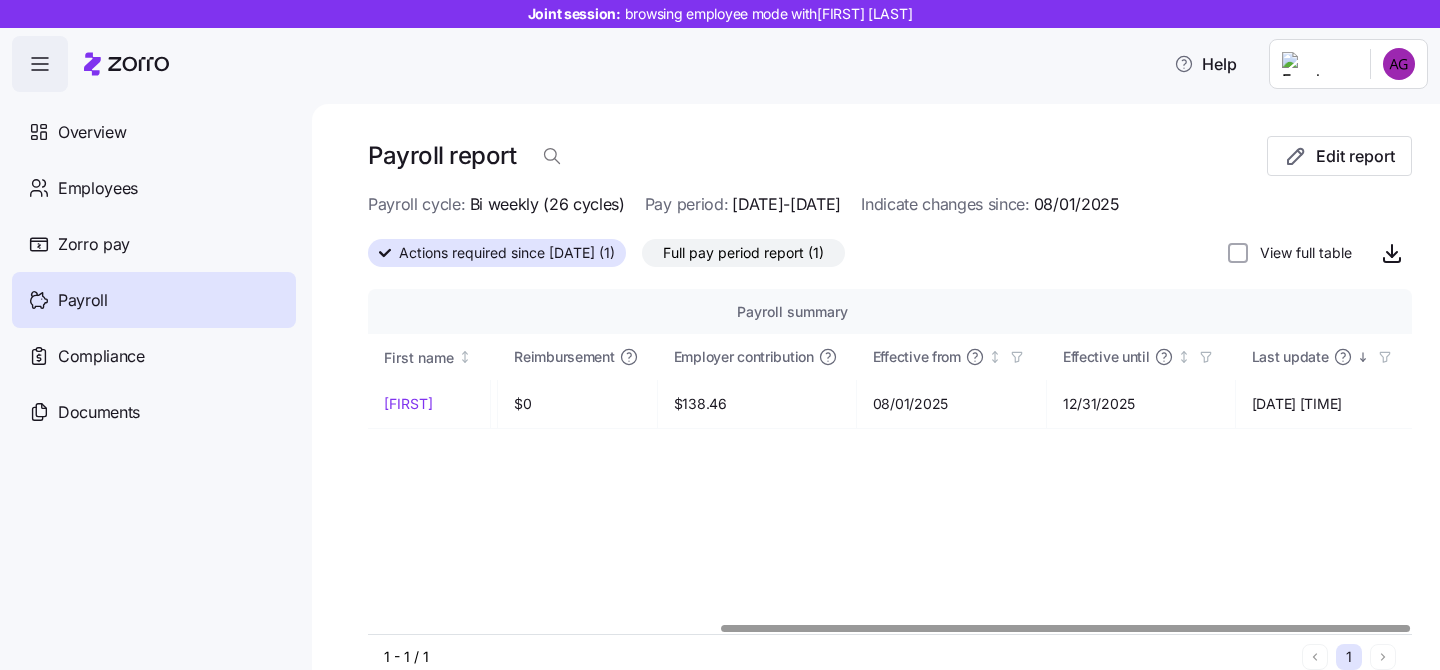 scroll, scrollTop: 0, scrollLeft: 0, axis: both 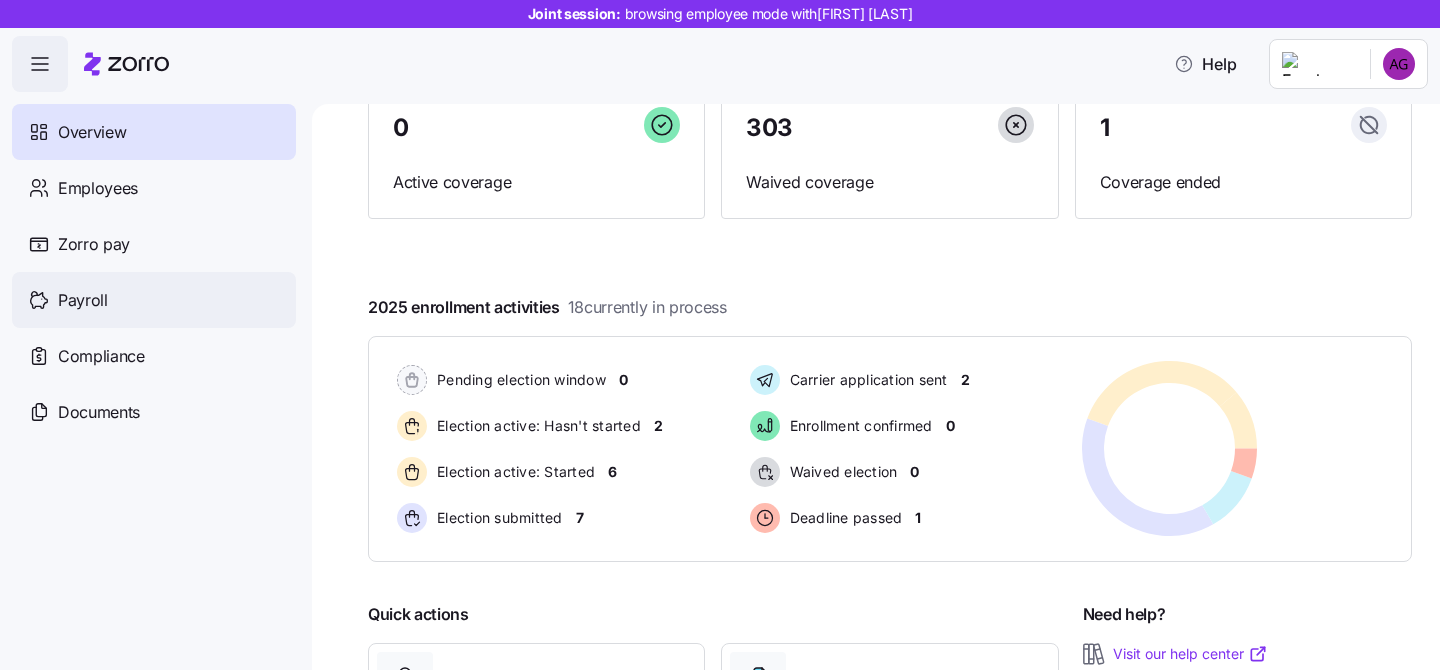 click on "Payroll" at bounding box center [154, 300] 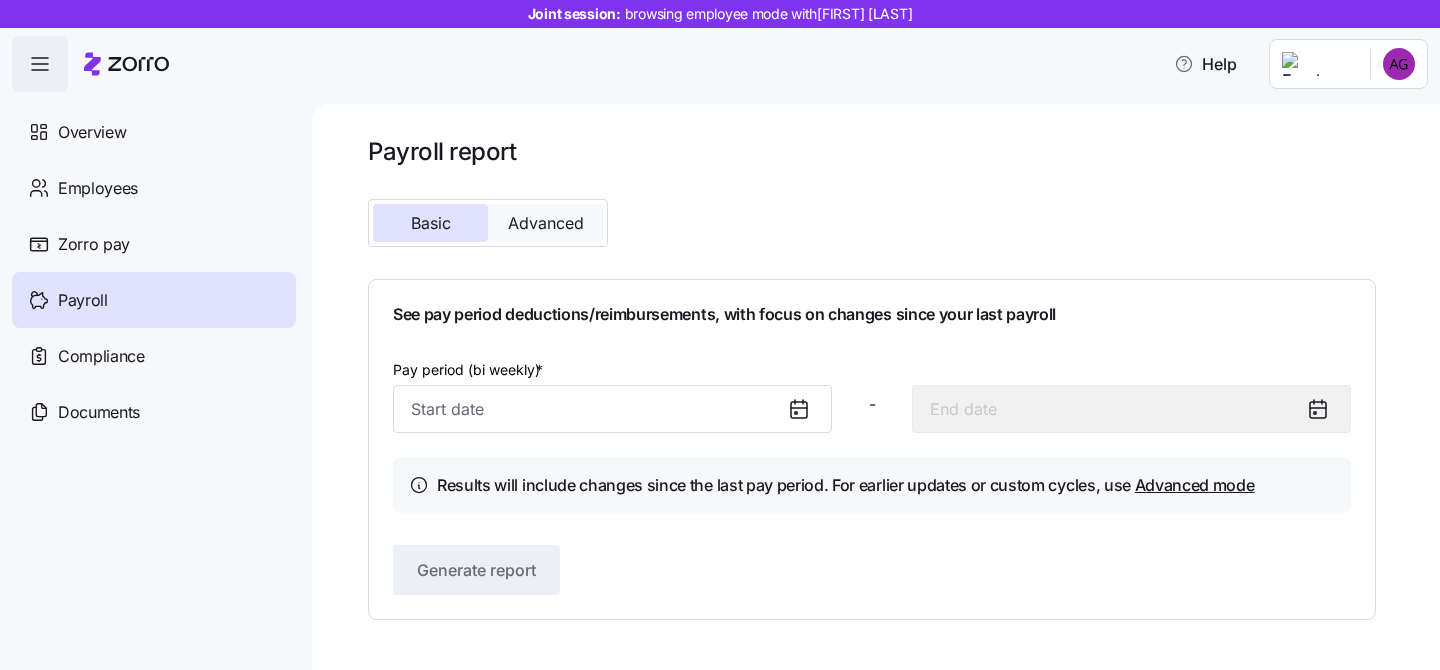 click on "Advanced" at bounding box center [546, 223] 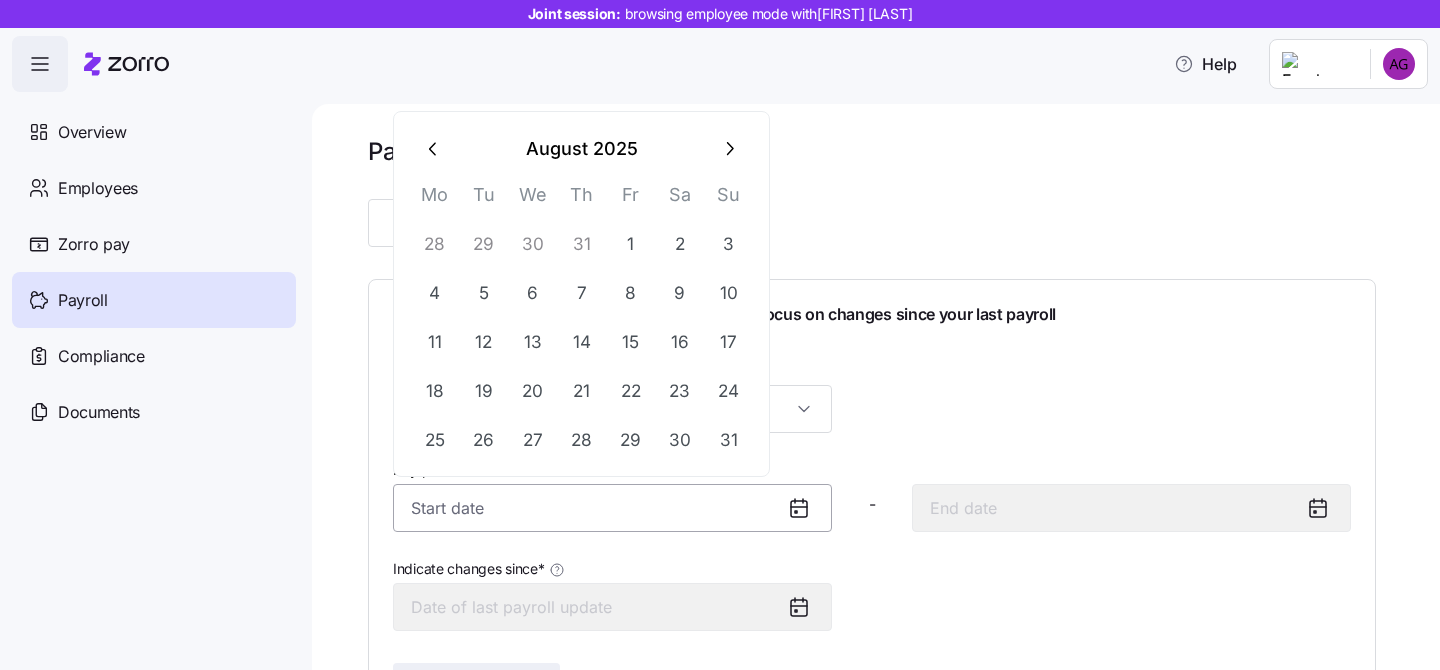 click on "Pay period  *" at bounding box center [612, 508] 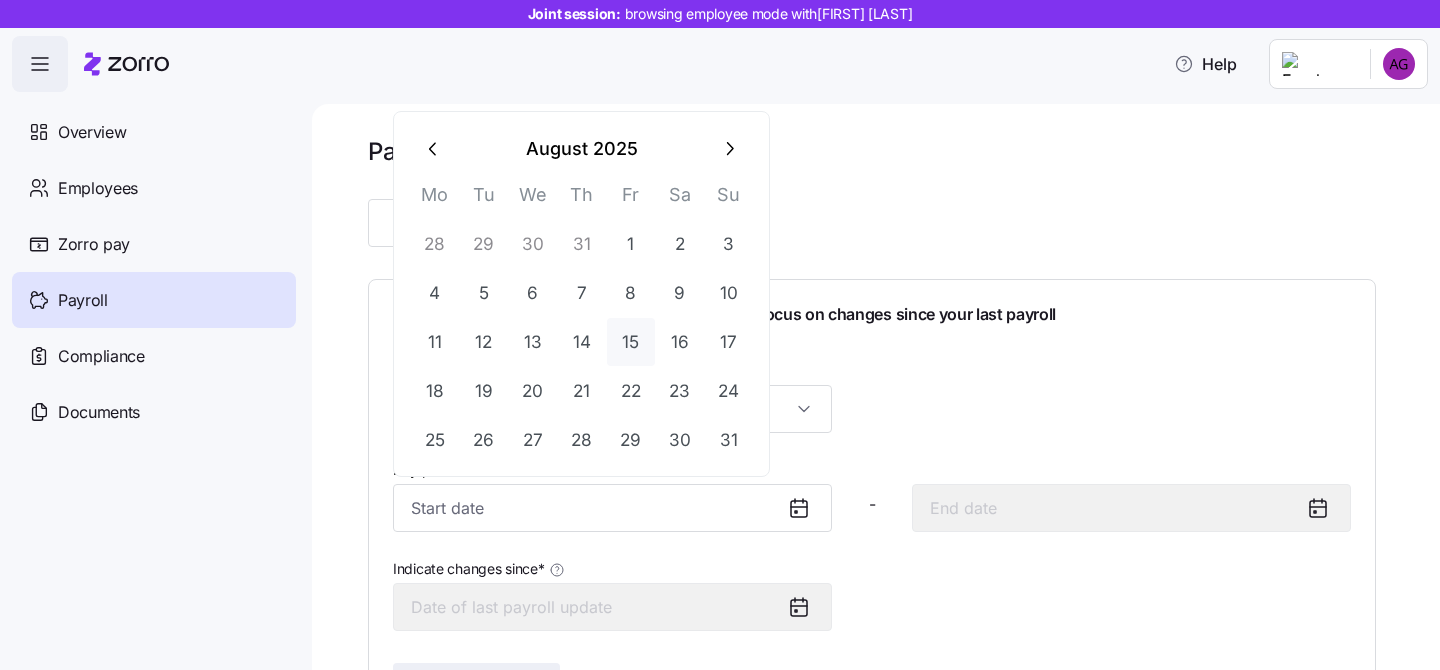 click on "15" at bounding box center [631, 342] 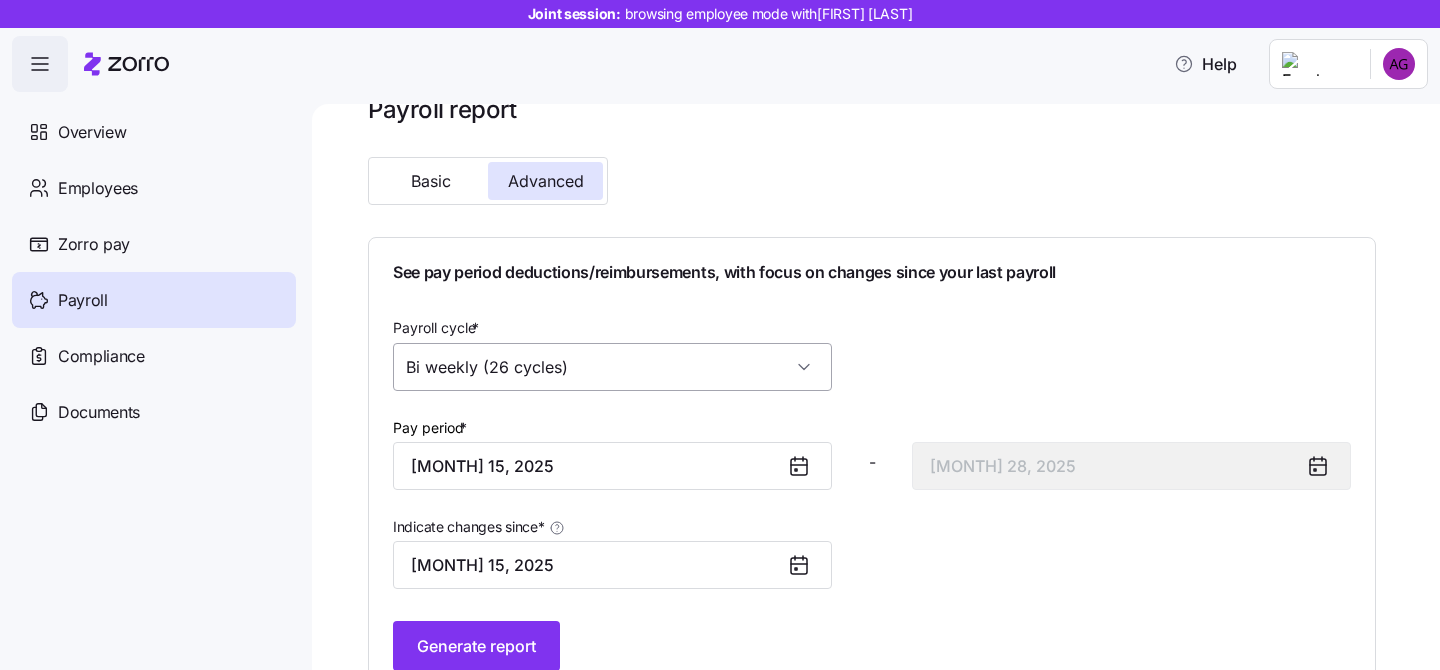 scroll, scrollTop: 93, scrollLeft: 0, axis: vertical 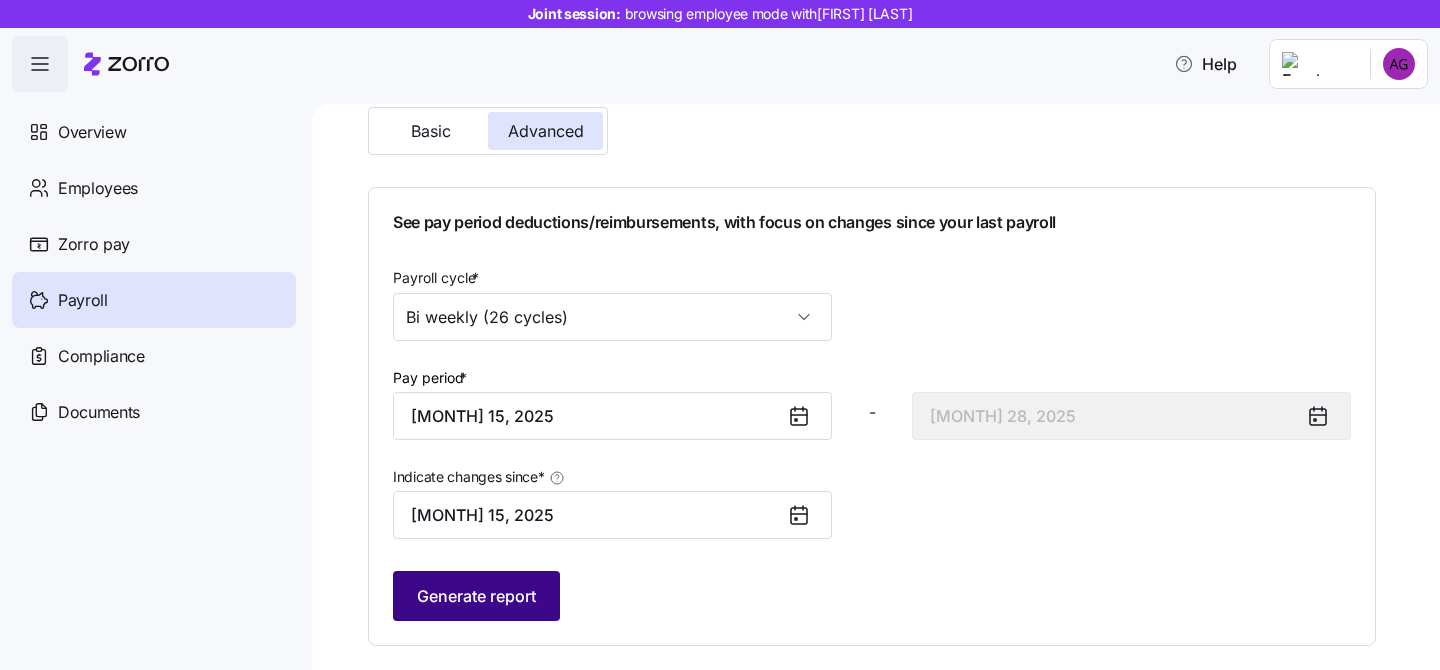 click on "Generate report" at bounding box center [476, 596] 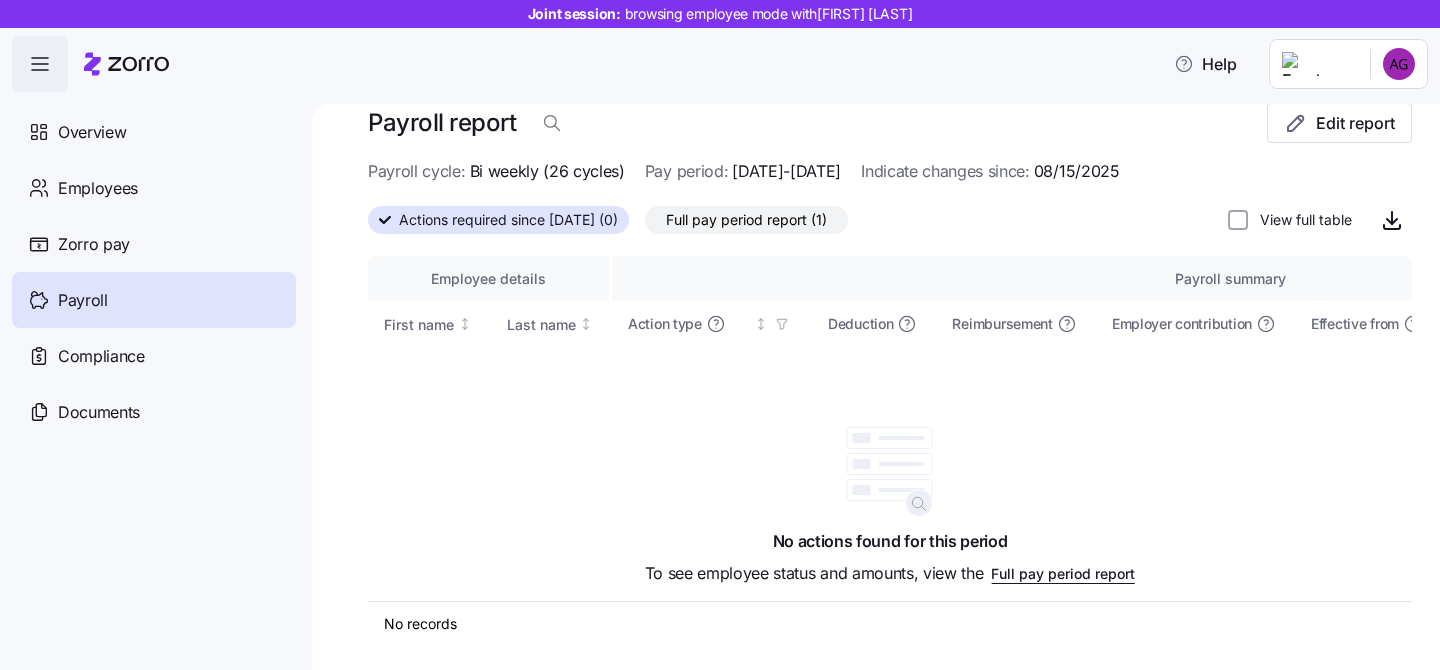scroll, scrollTop: 0, scrollLeft: 0, axis: both 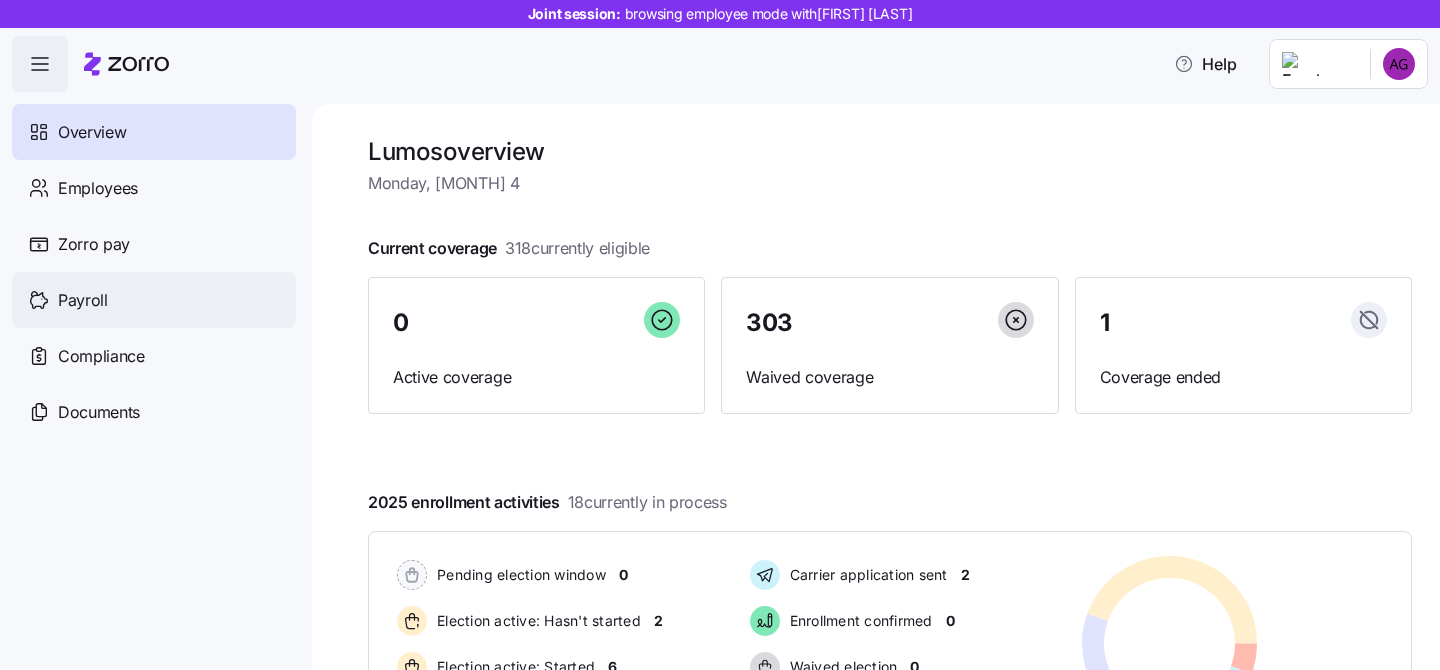 click on "Payroll" at bounding box center (154, 300) 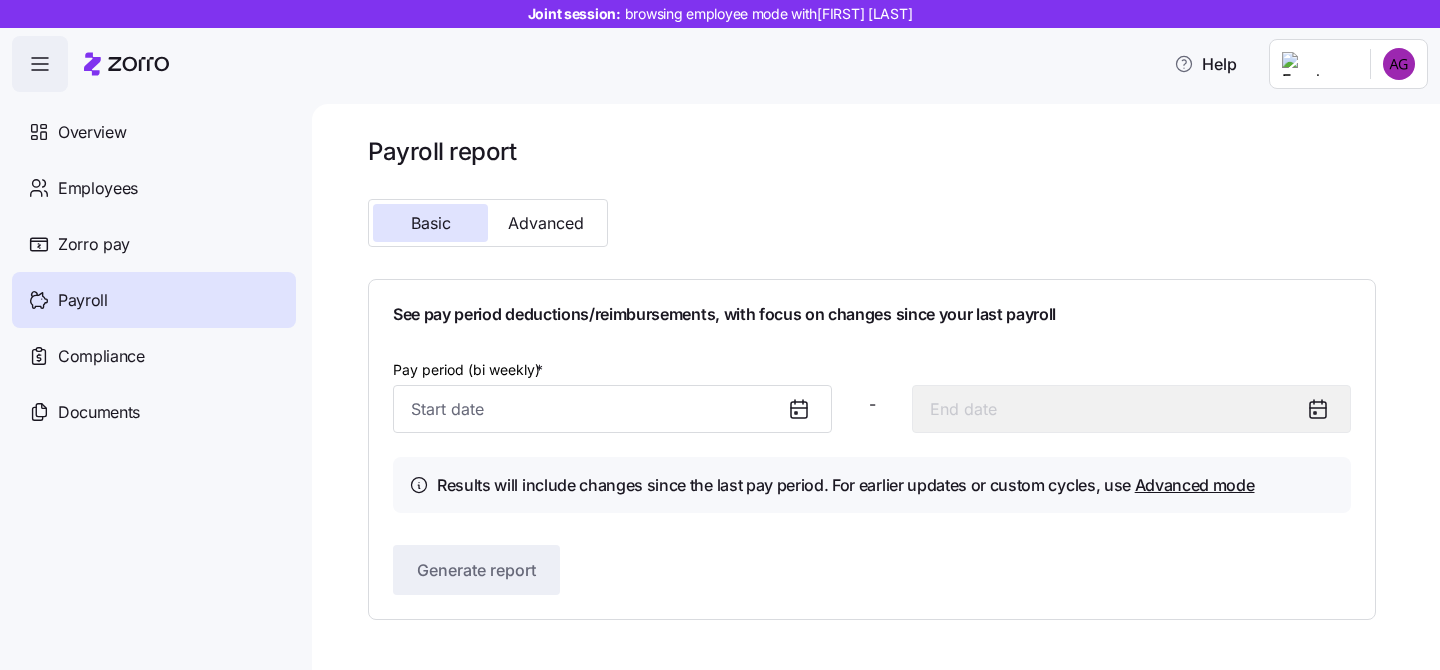 click on "Payroll report Basic Advanced See pay period deductions/reimbursements, with focus on changes since your last payroll Pay period (bi weekly)  * - Results will include changes since the last pay period. For earlier updates or custom cycles, use   Advanced mode Generate report" at bounding box center (872, 378) 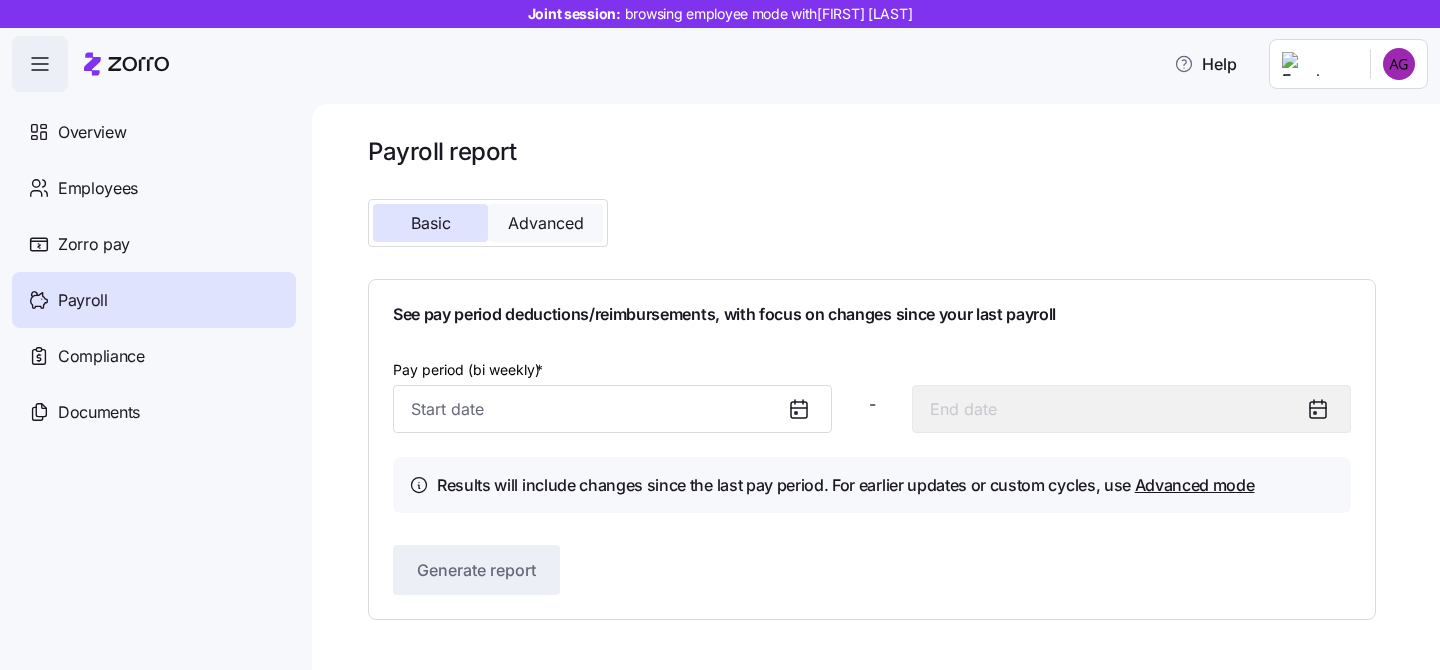 click on "Advanced" at bounding box center [546, 223] 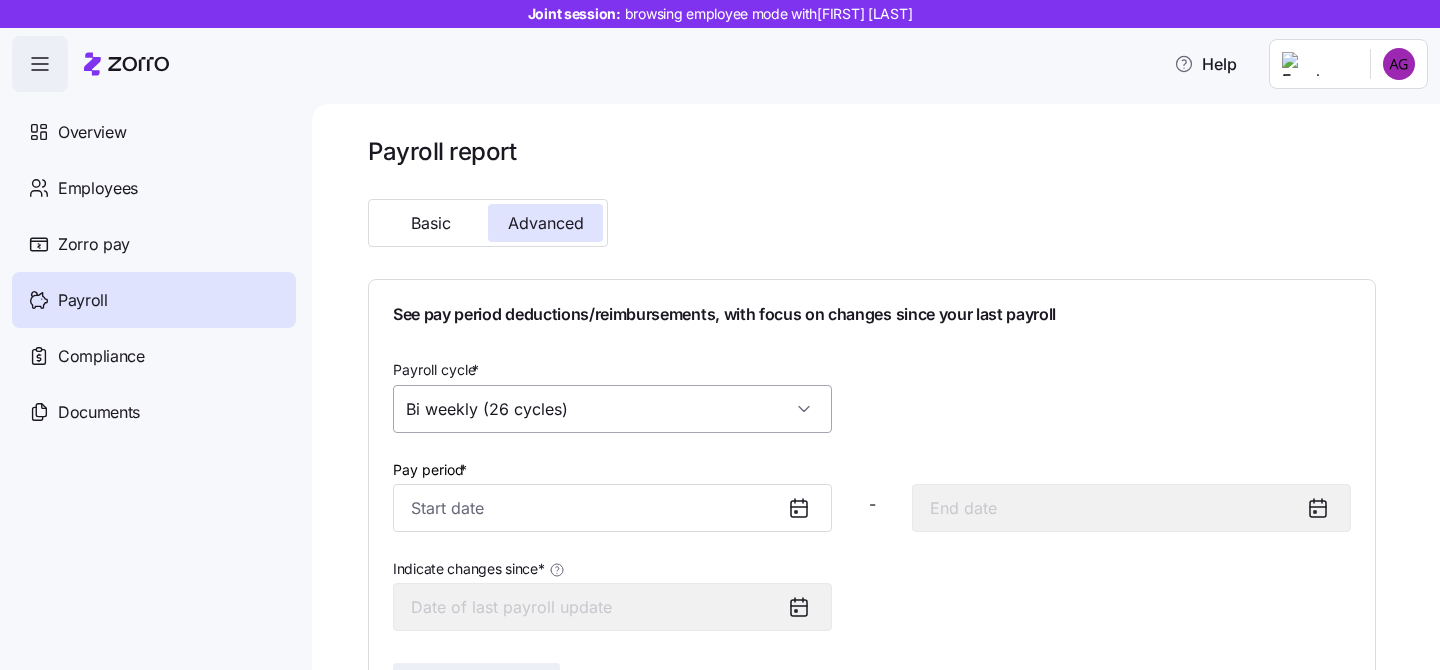 click on "Bi weekly (26 cycles)" at bounding box center [612, 409] 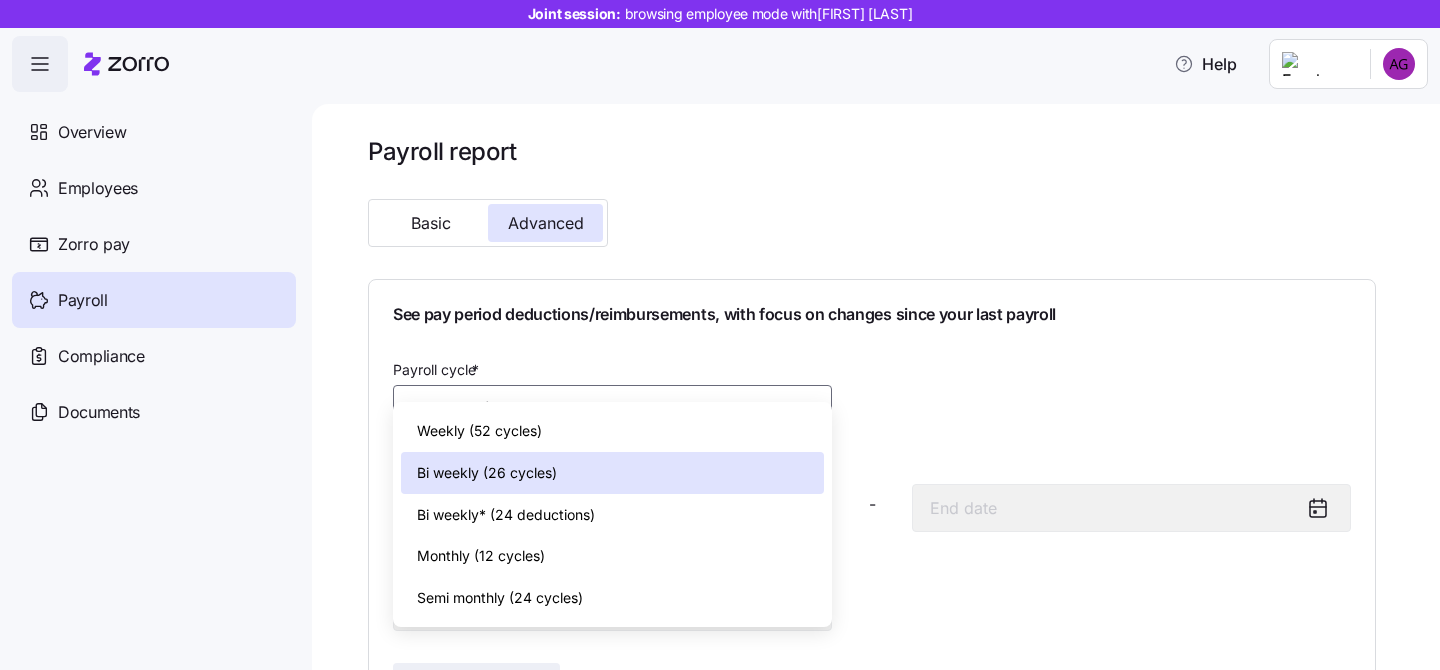 scroll, scrollTop: 93, scrollLeft: 0, axis: vertical 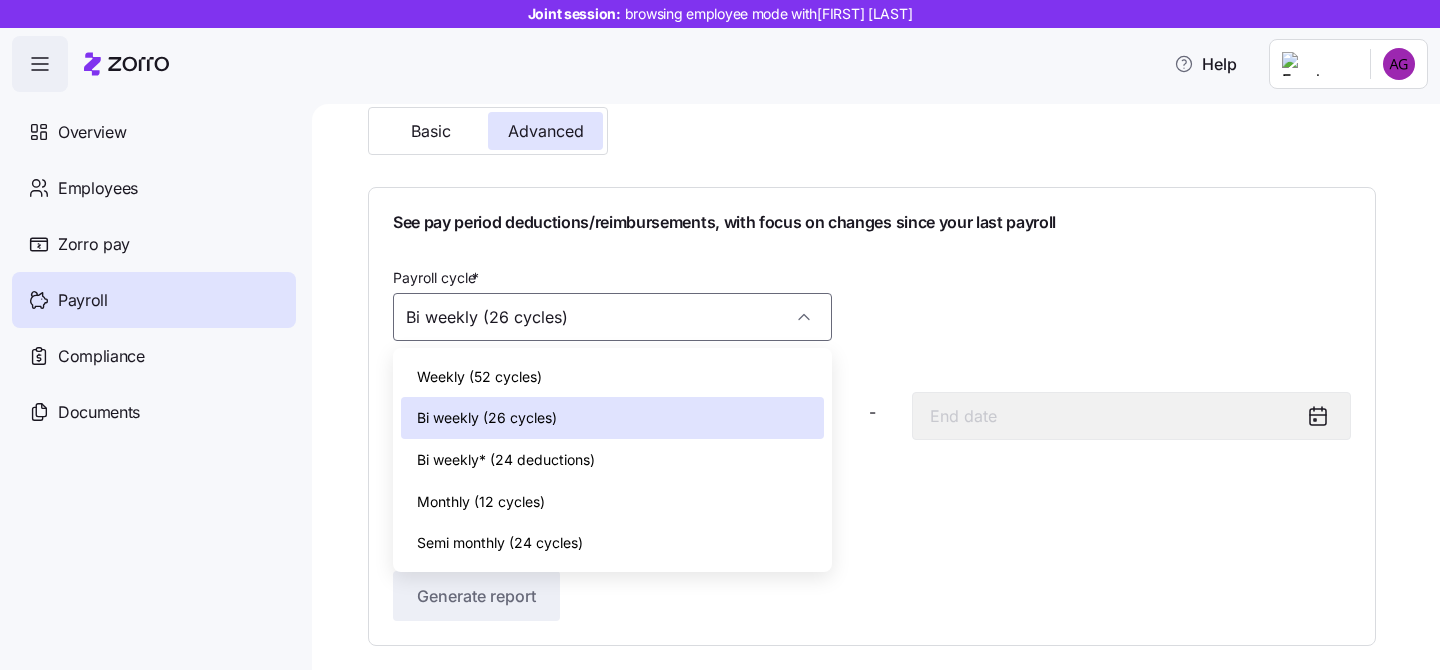 click on "Payroll cycle  * Bi weekly (26 cycles)" at bounding box center [872, 303] 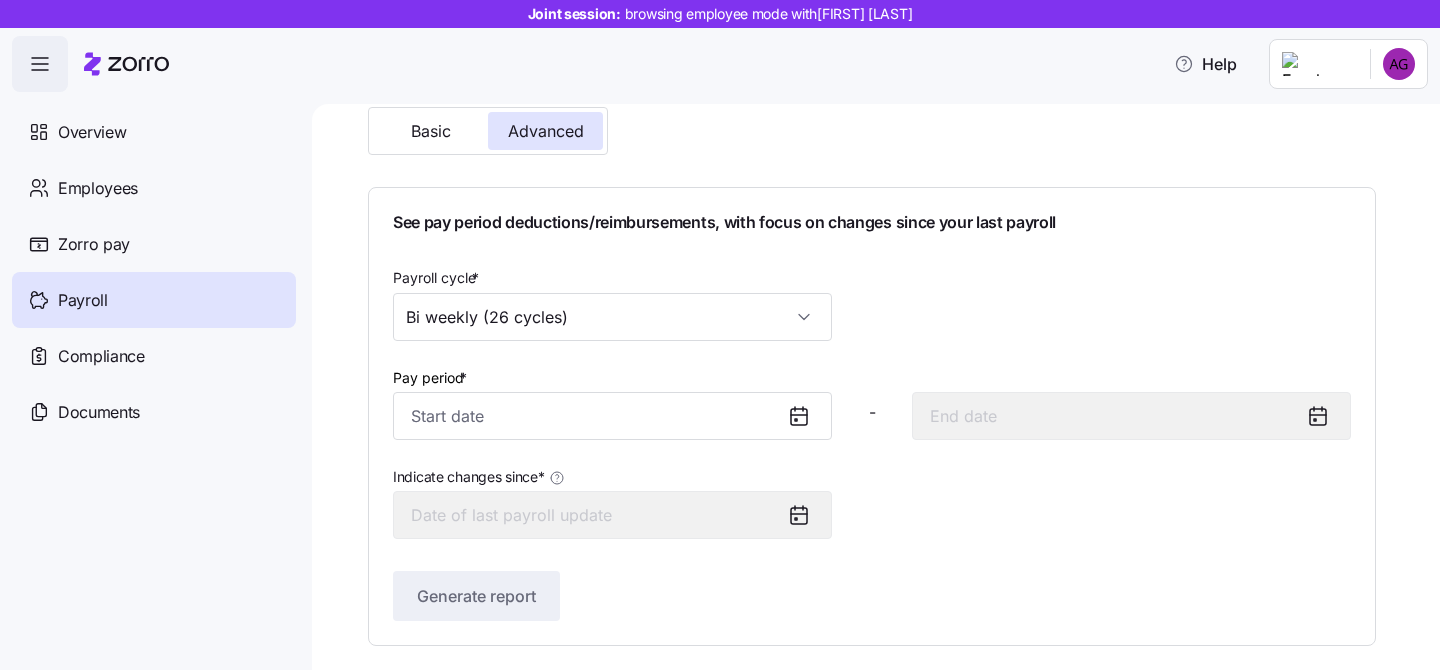 click 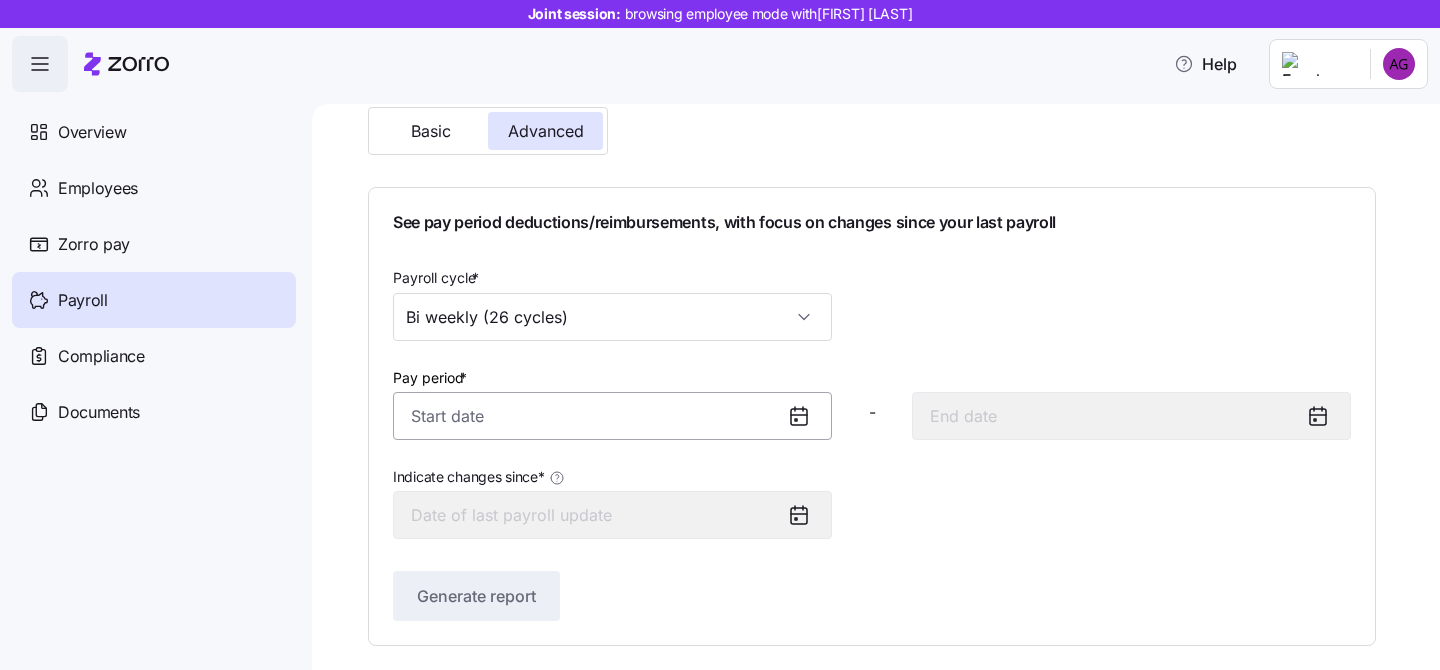 click on "Pay period  *" at bounding box center (612, 416) 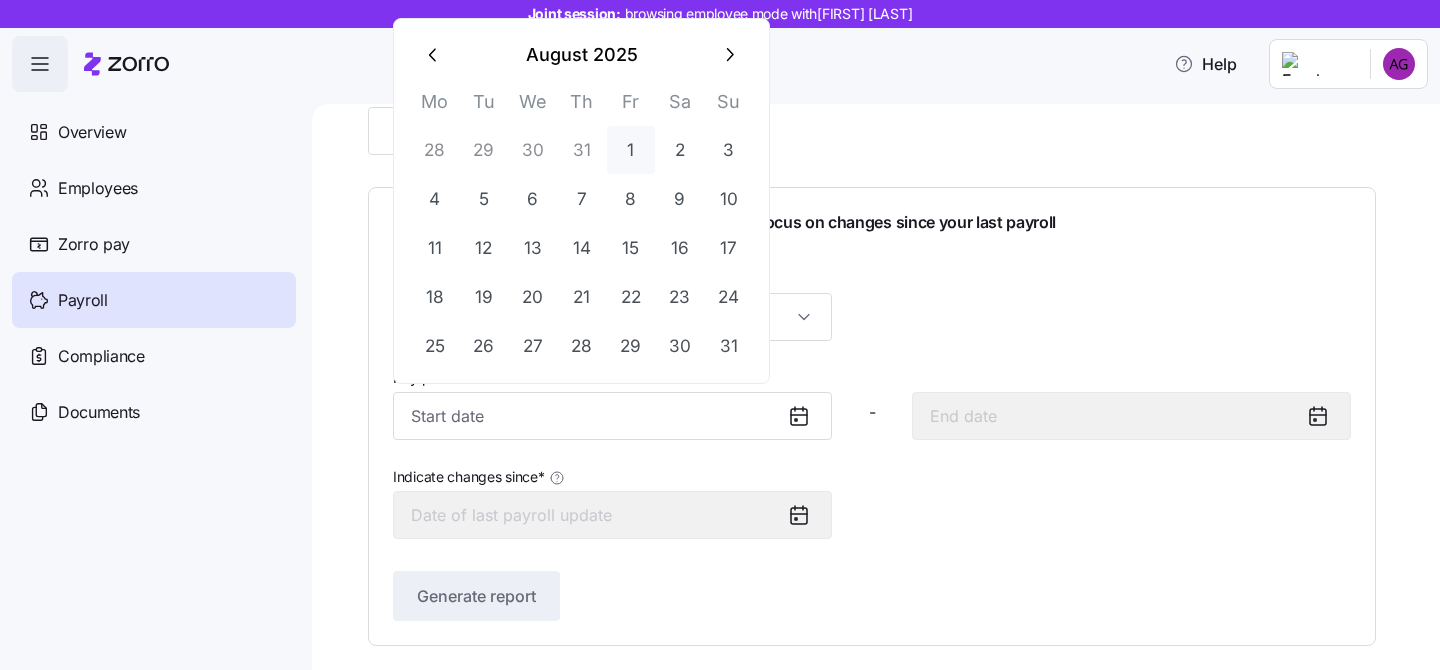 click on "1" at bounding box center (631, 150) 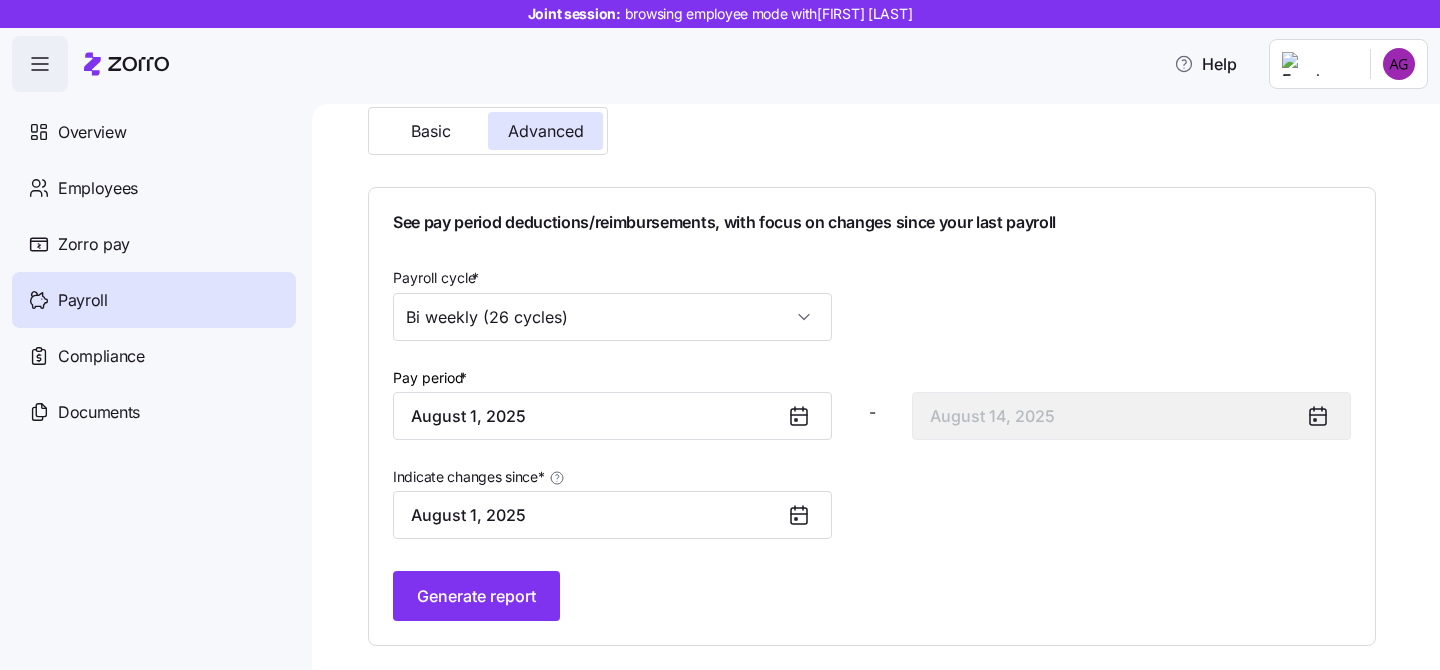 click 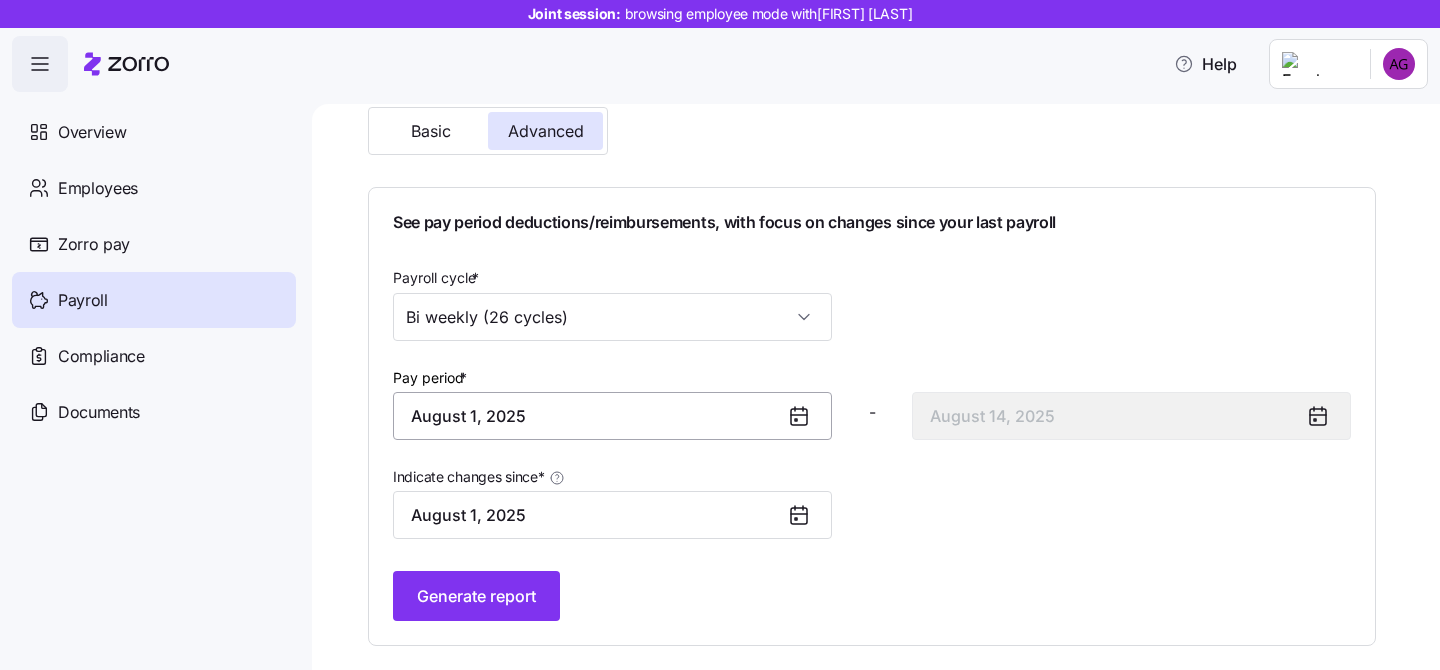 click on "August 1, 2025" at bounding box center [612, 416] 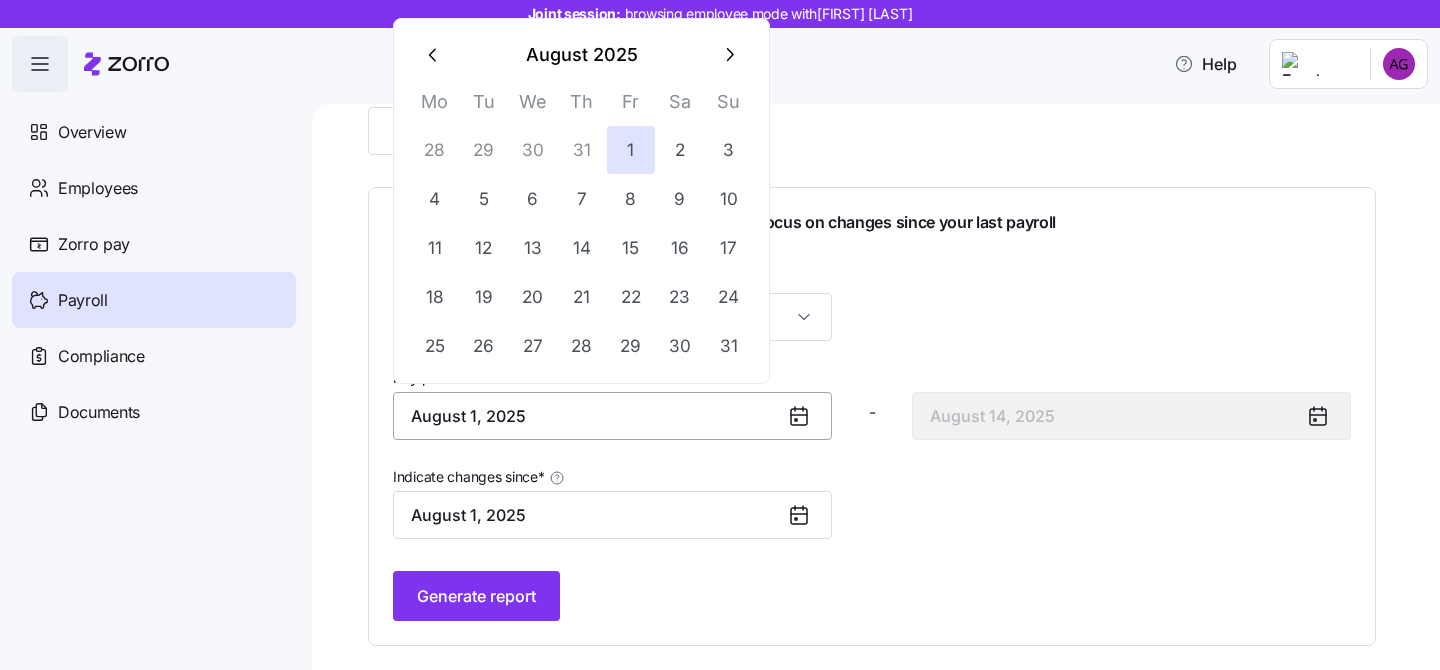 type on "August 1, 202" 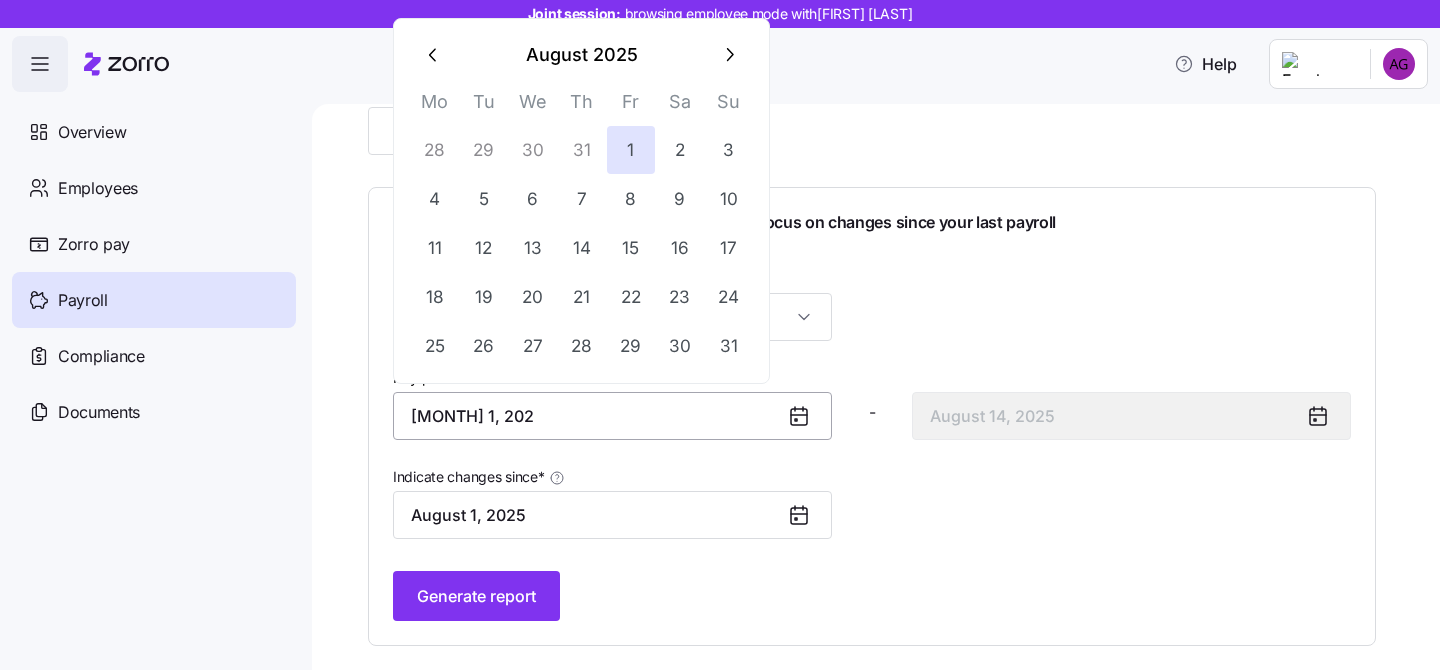 type on "August 14, 0202" 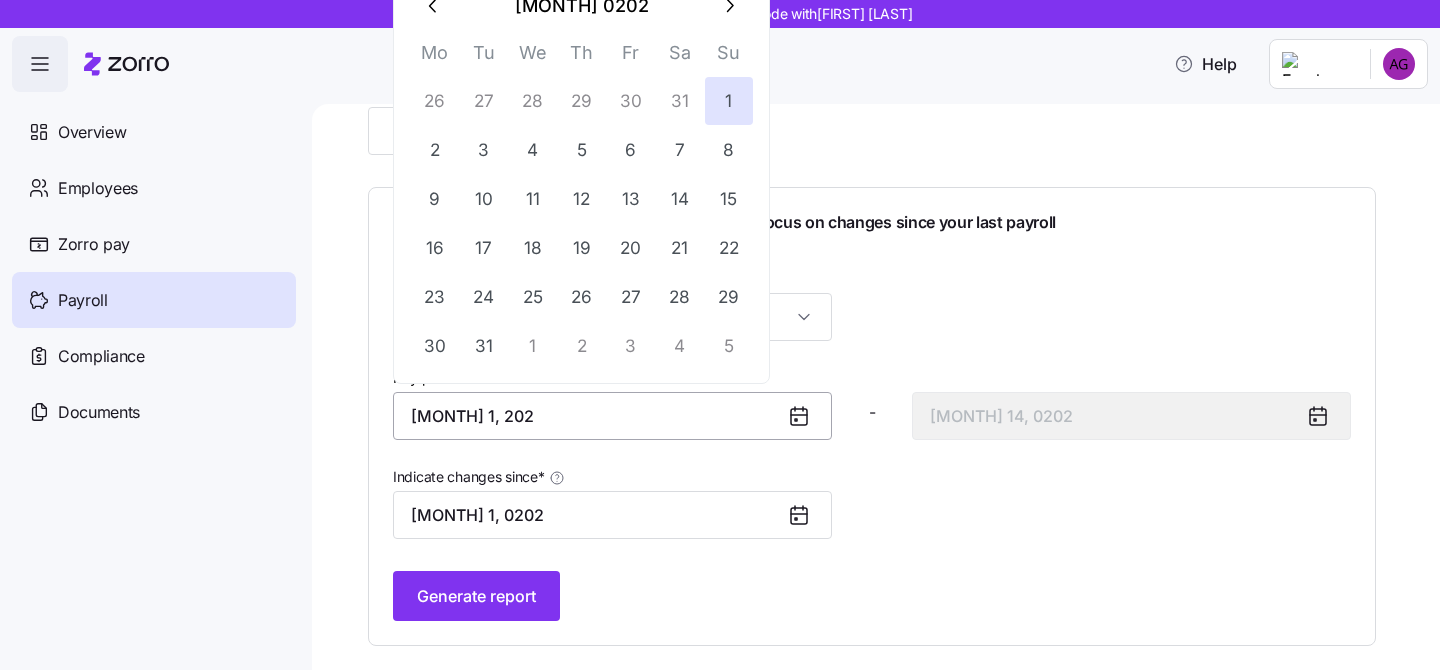 type on "August 1, 20" 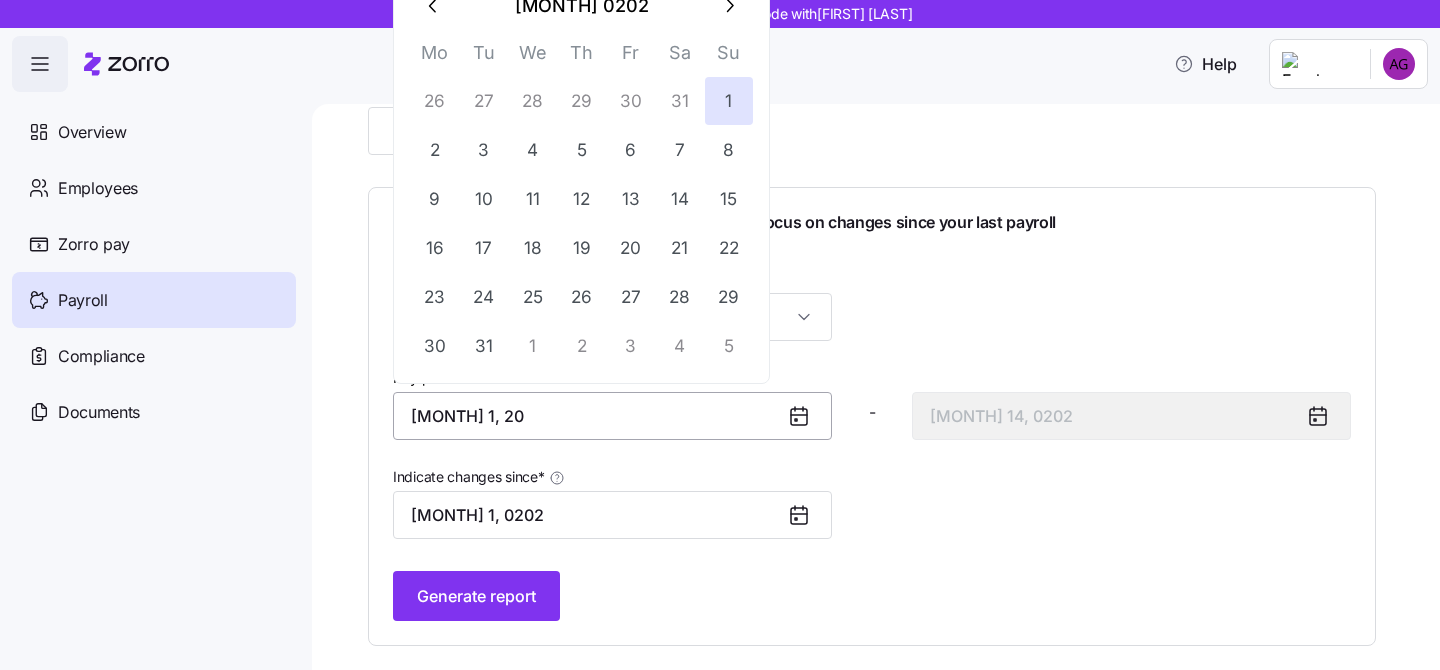 type on "August 14, 2020" 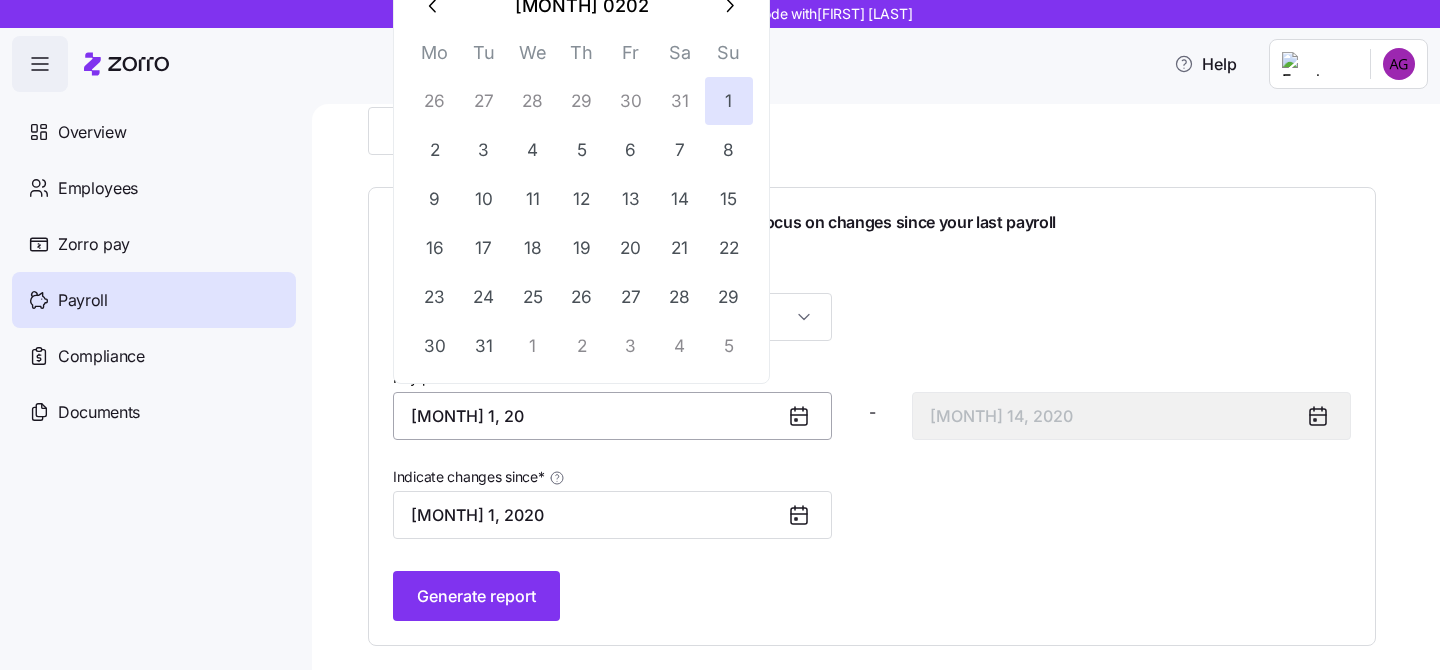 type on "August 1, 2" 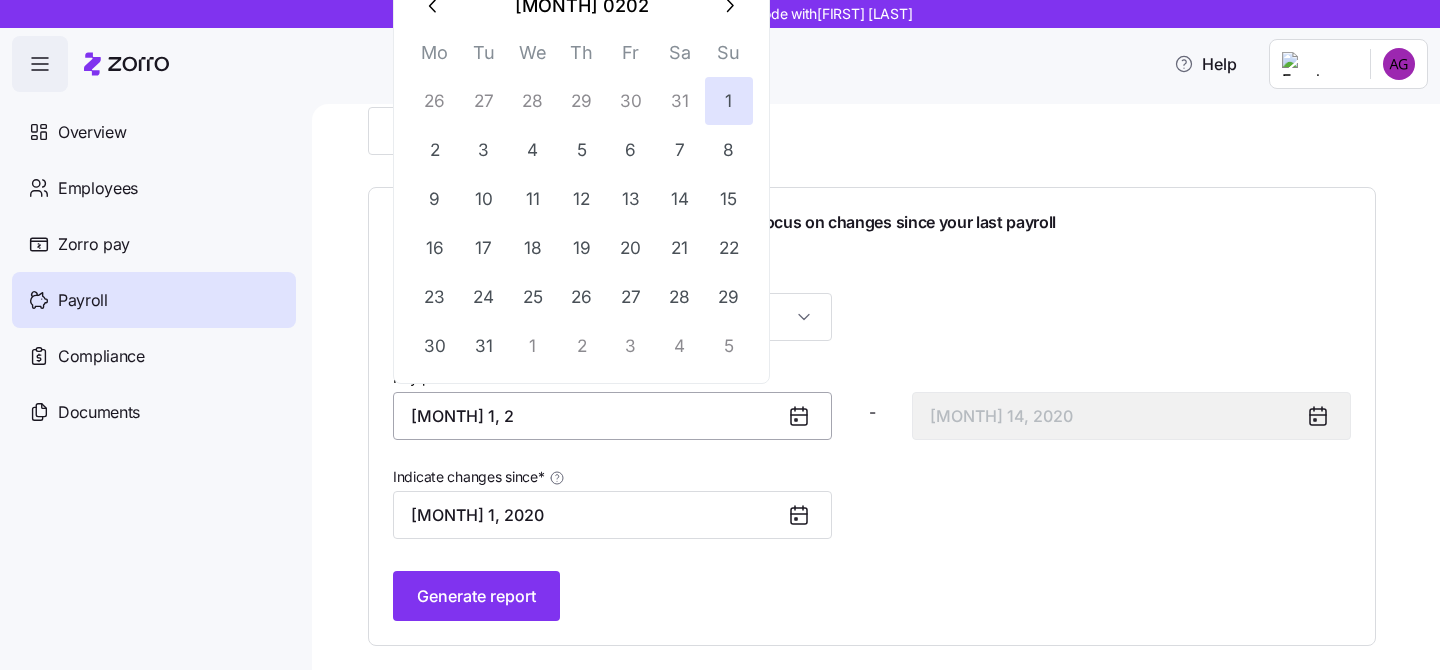 type on "August 14, 2002" 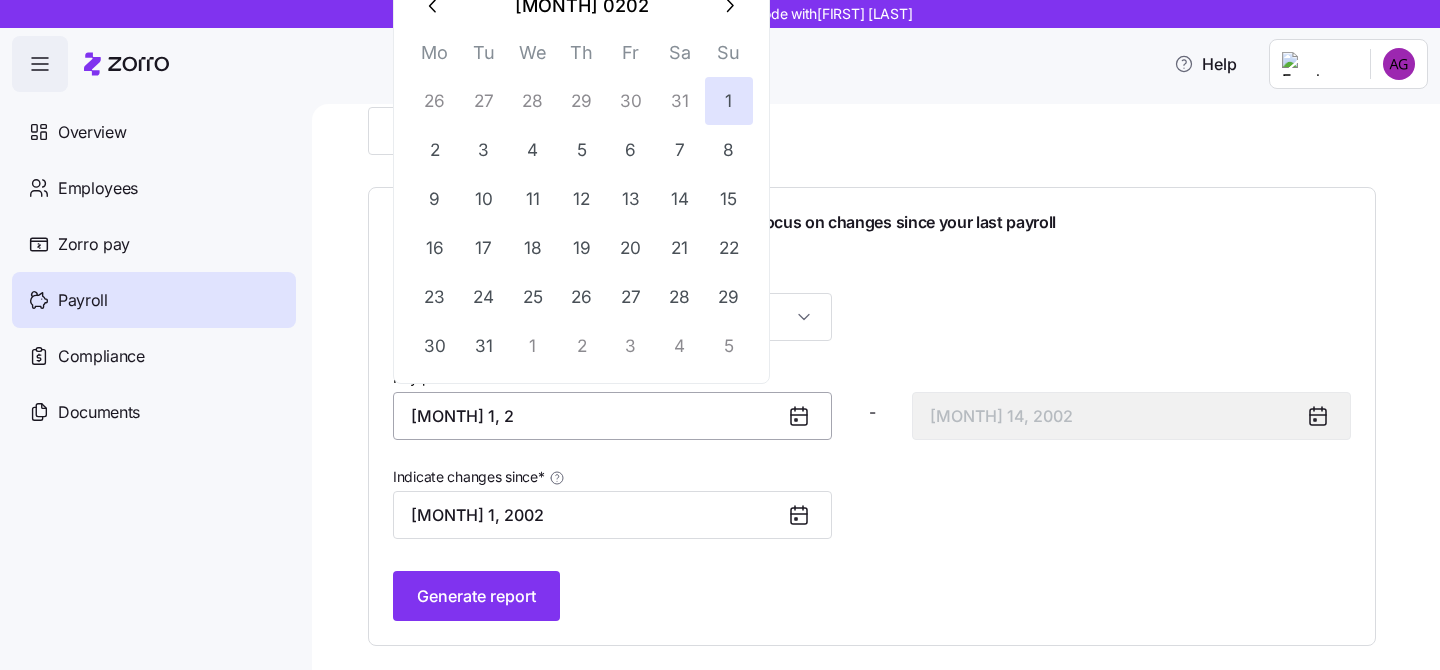 type on "August 1," 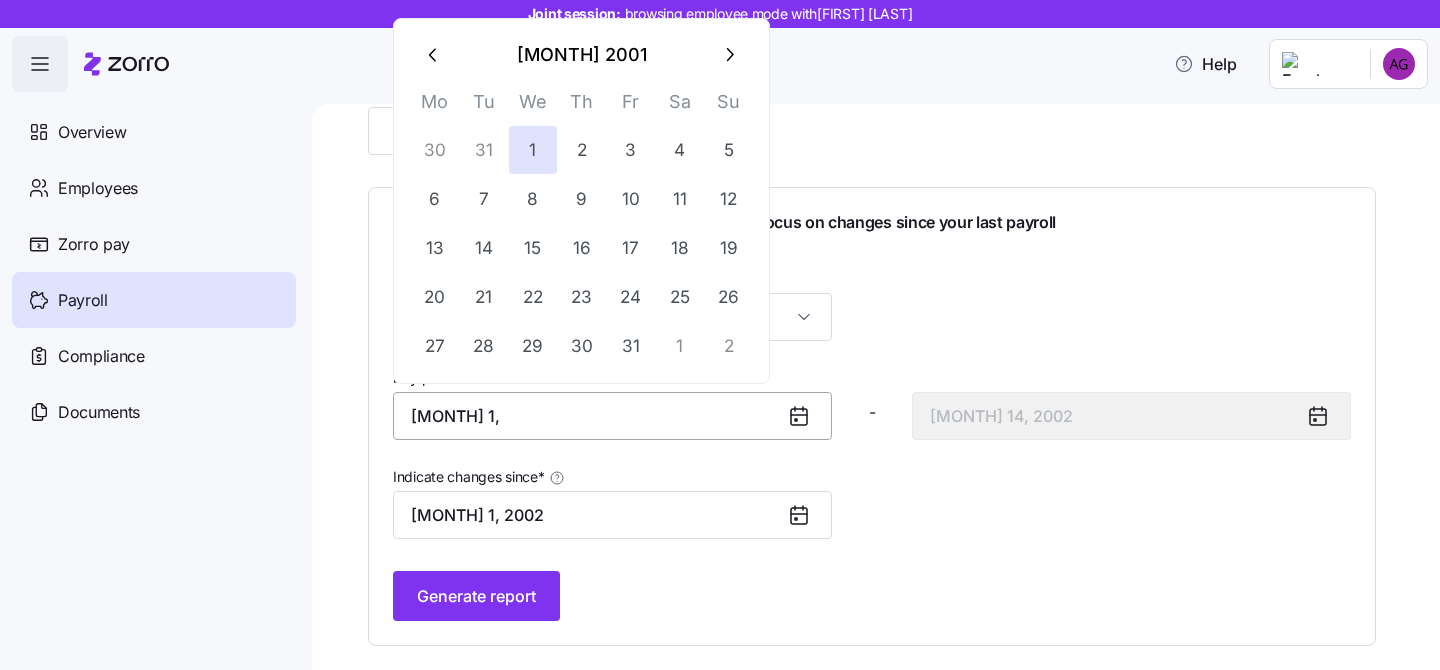 type on "August 14, 2001" 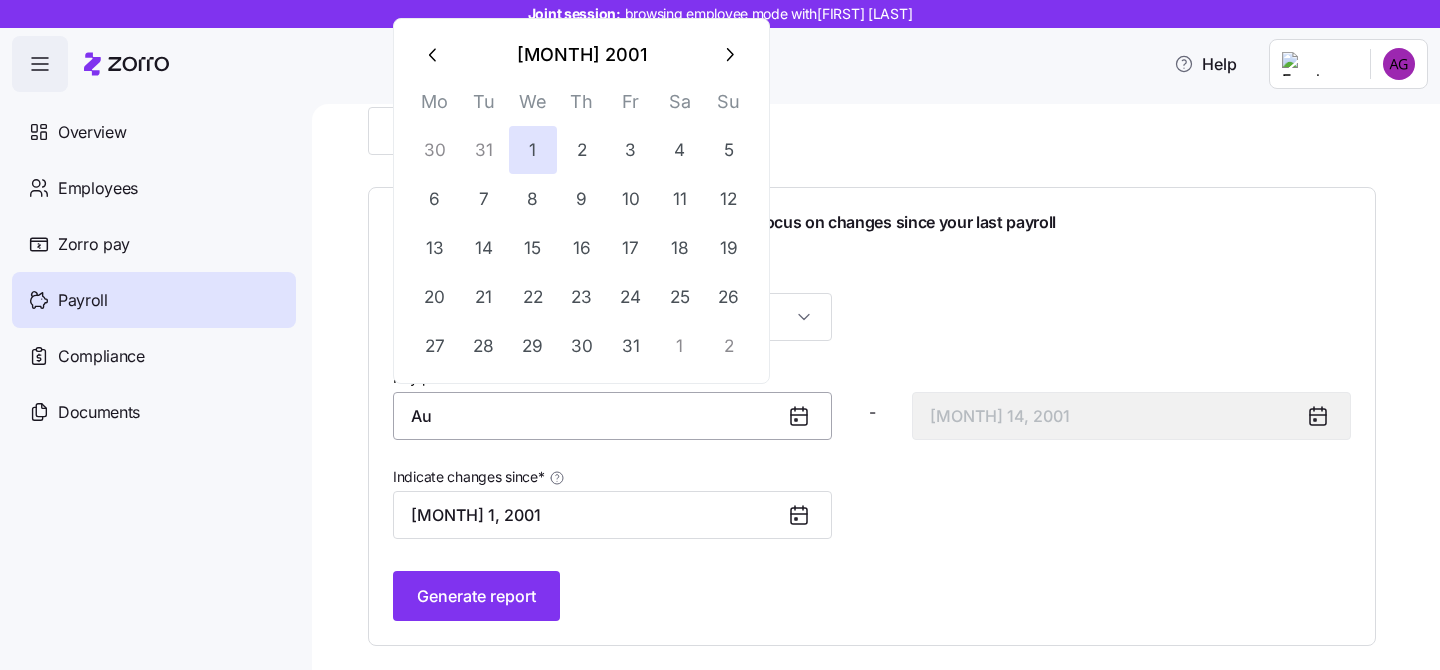 type on "A" 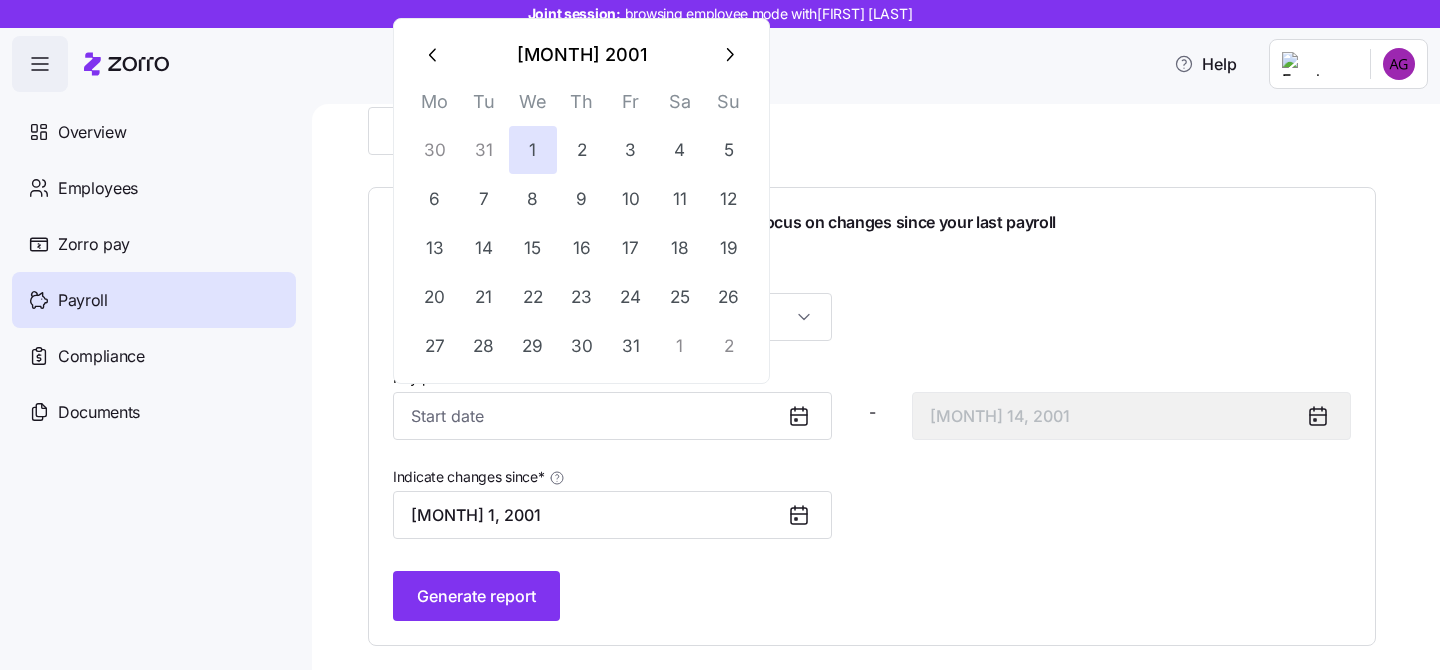 type on "August 1, 2001" 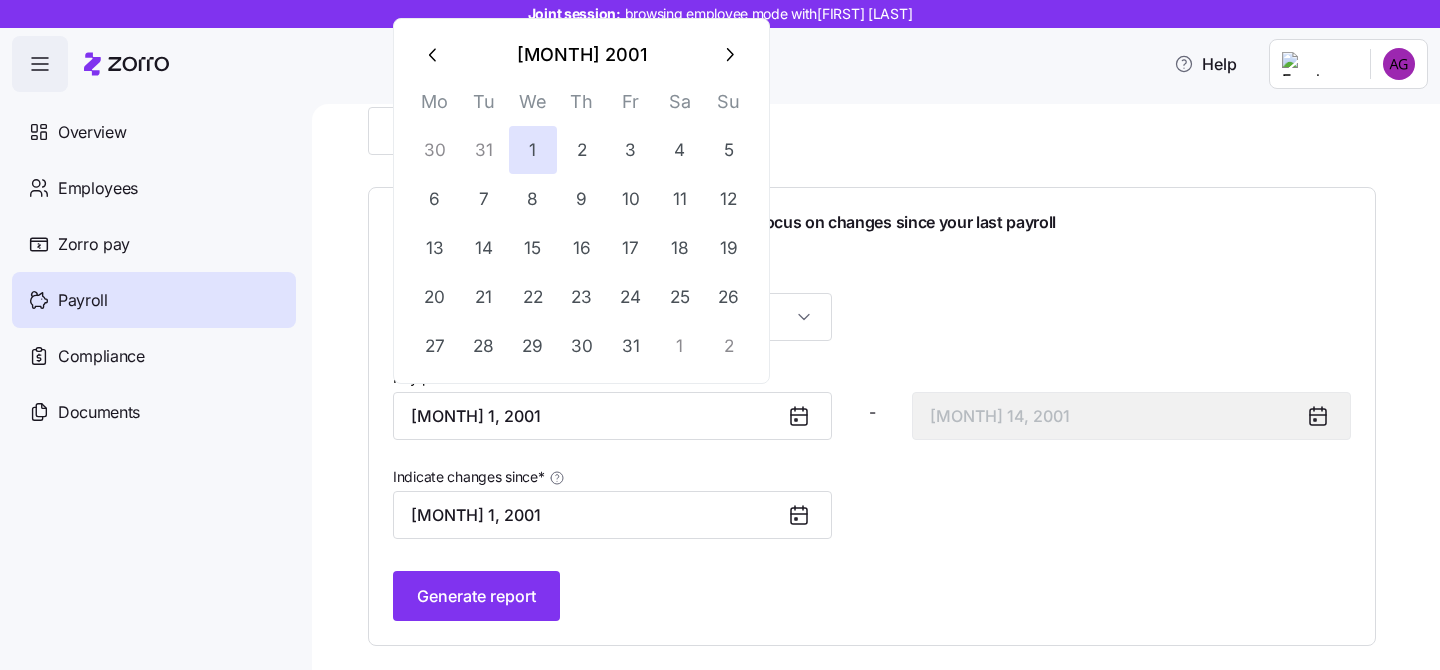 click on "Payroll cycle  * Bi weekly (26 cycles)" at bounding box center [872, 303] 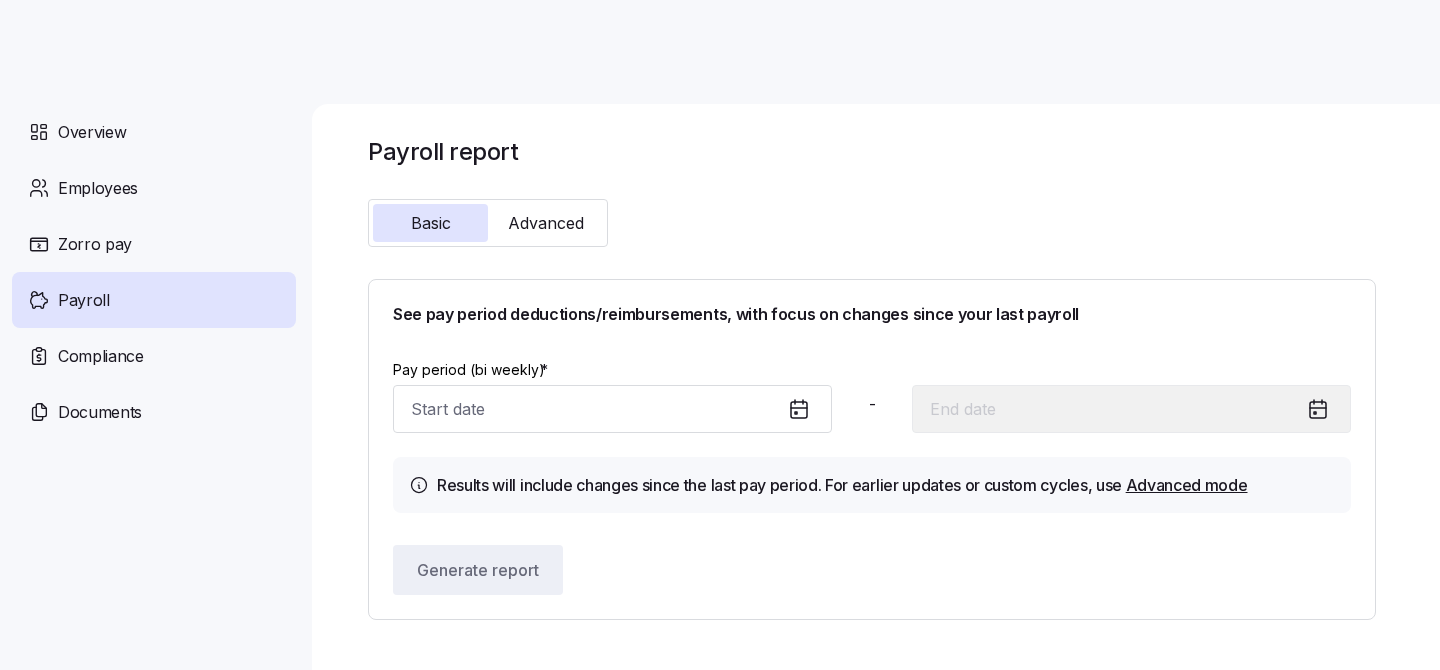scroll, scrollTop: 0, scrollLeft: 0, axis: both 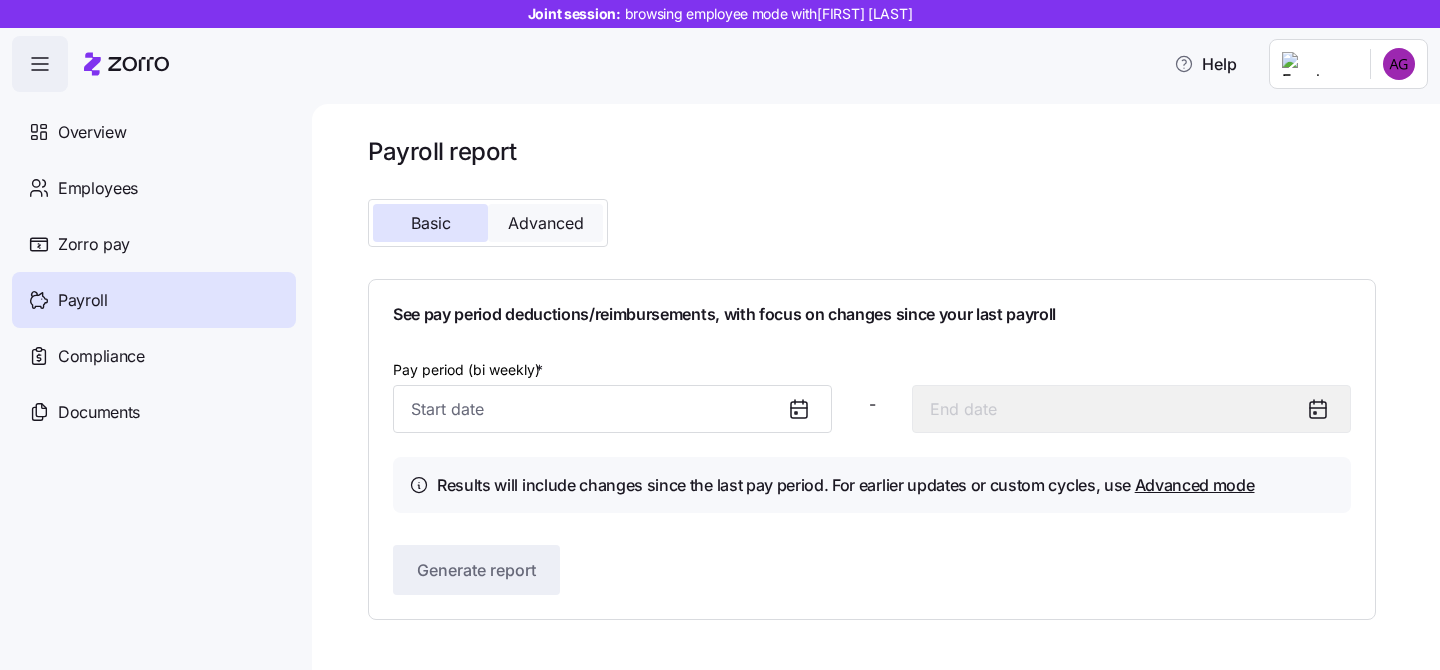 click on "Advanced" at bounding box center [546, 223] 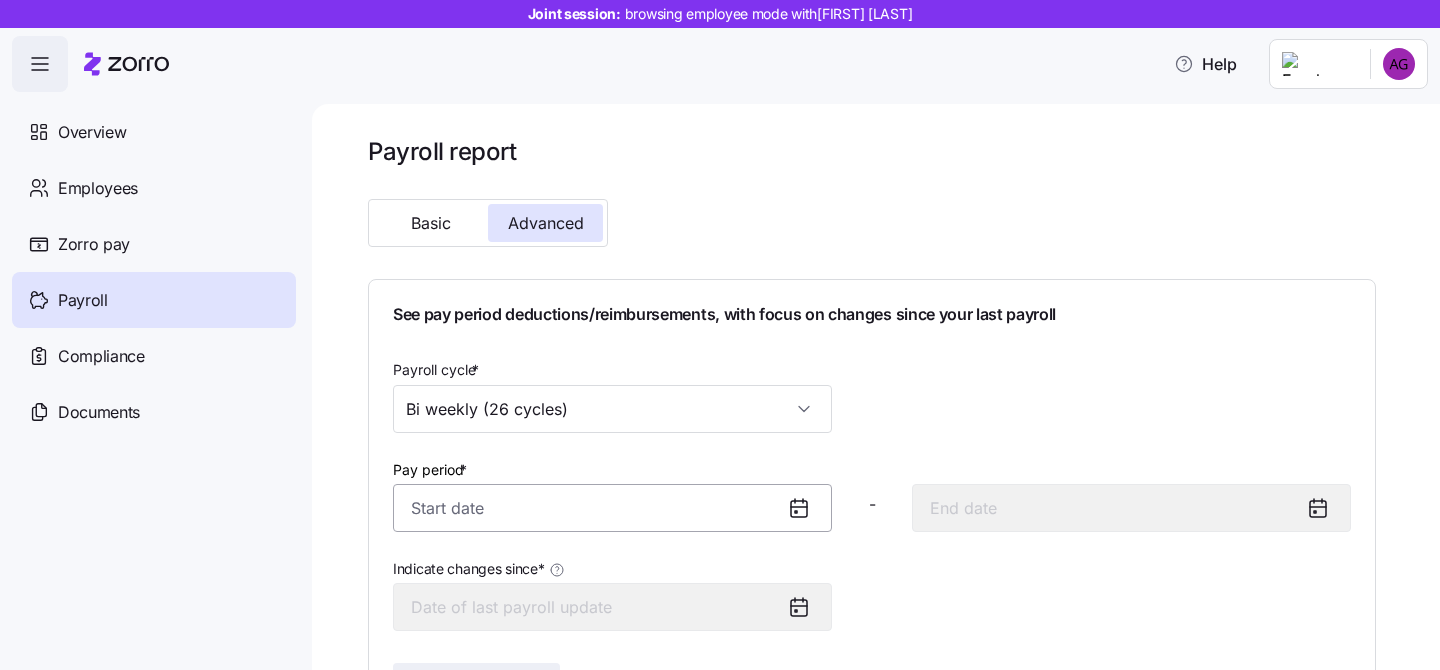 click on "Pay period  *" at bounding box center [612, 508] 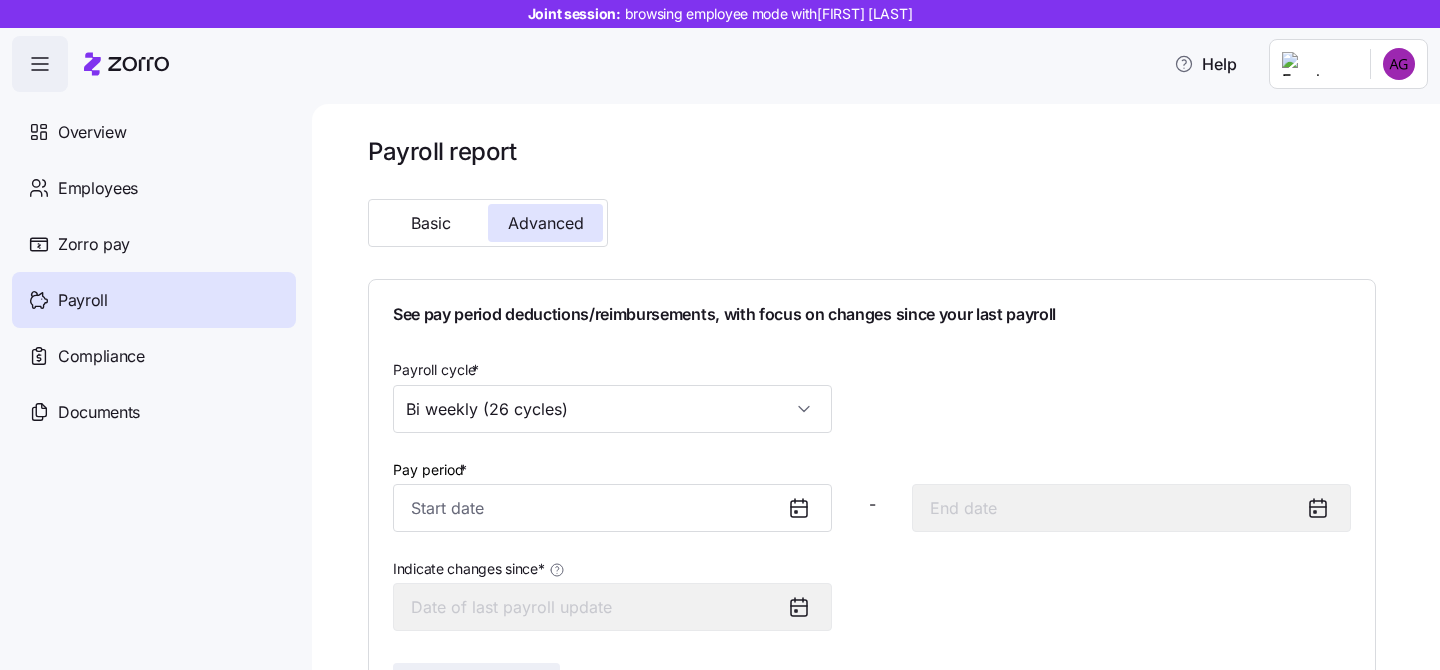 click on "1" at bounding box center [631, 244] 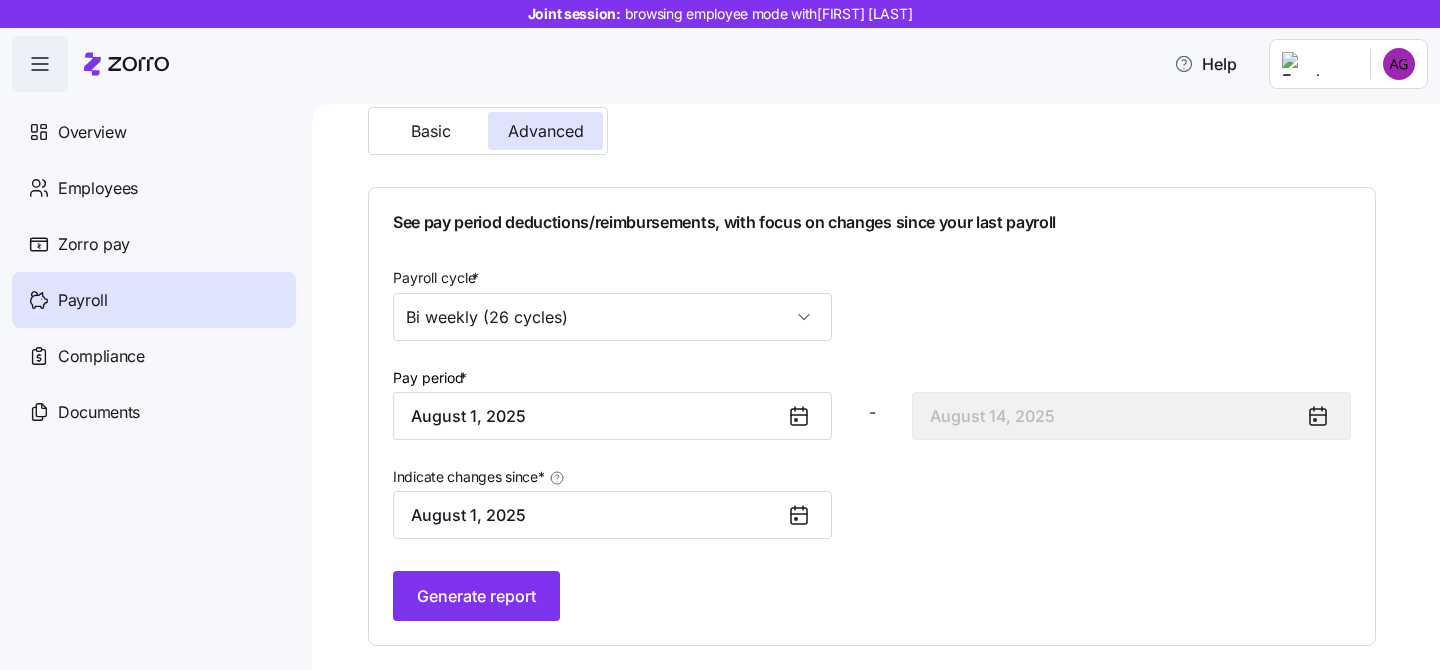 scroll, scrollTop: 93, scrollLeft: 0, axis: vertical 